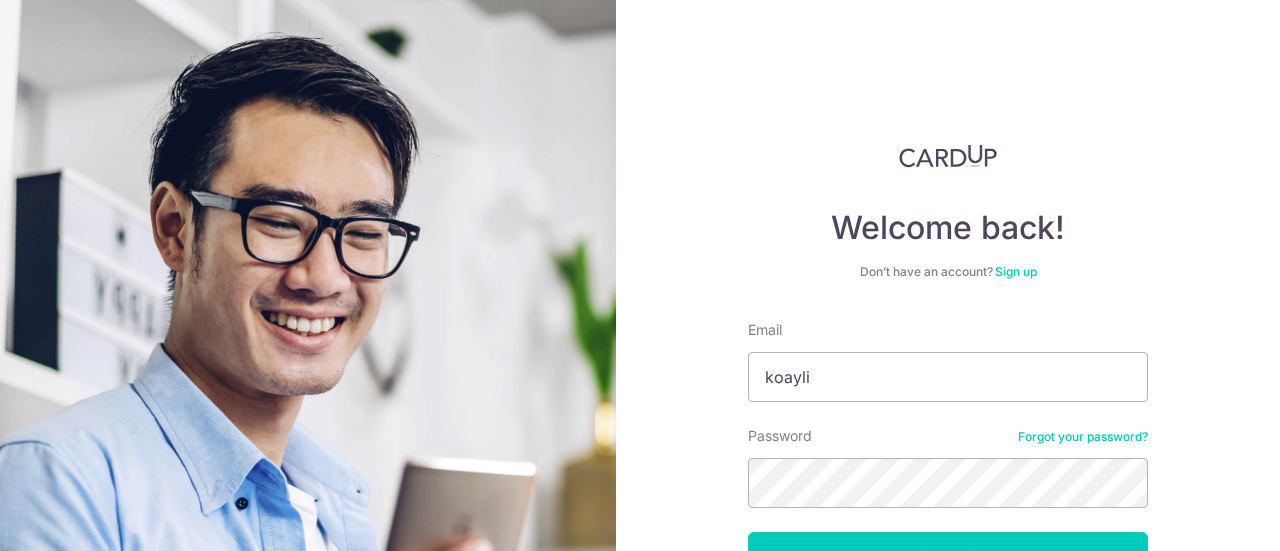 scroll, scrollTop: 0, scrollLeft: 0, axis: both 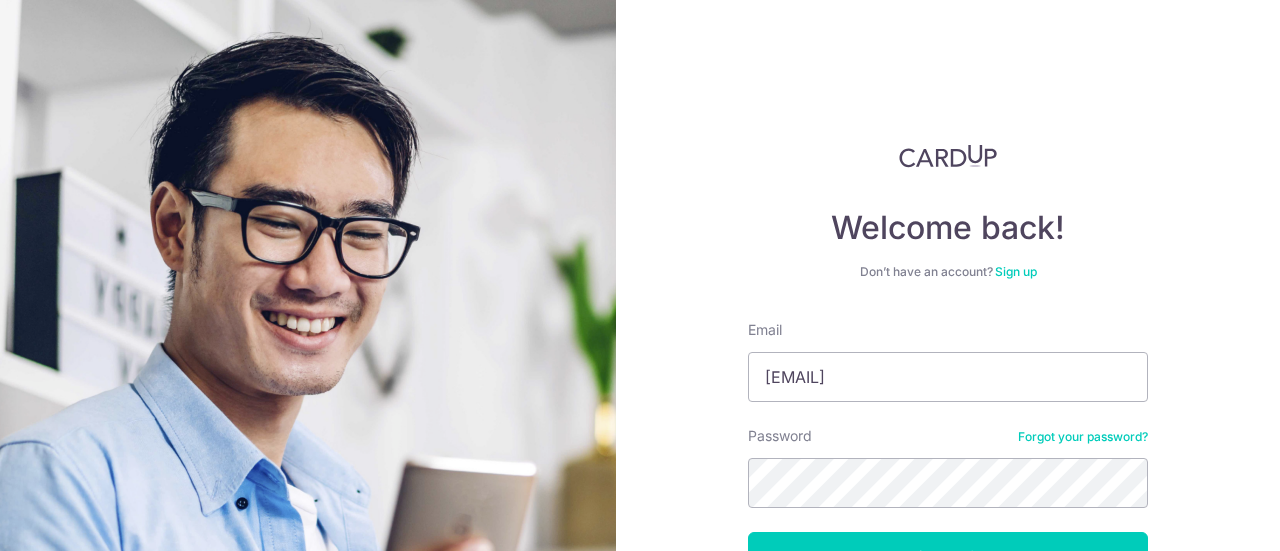 type on "[EMAIL]" 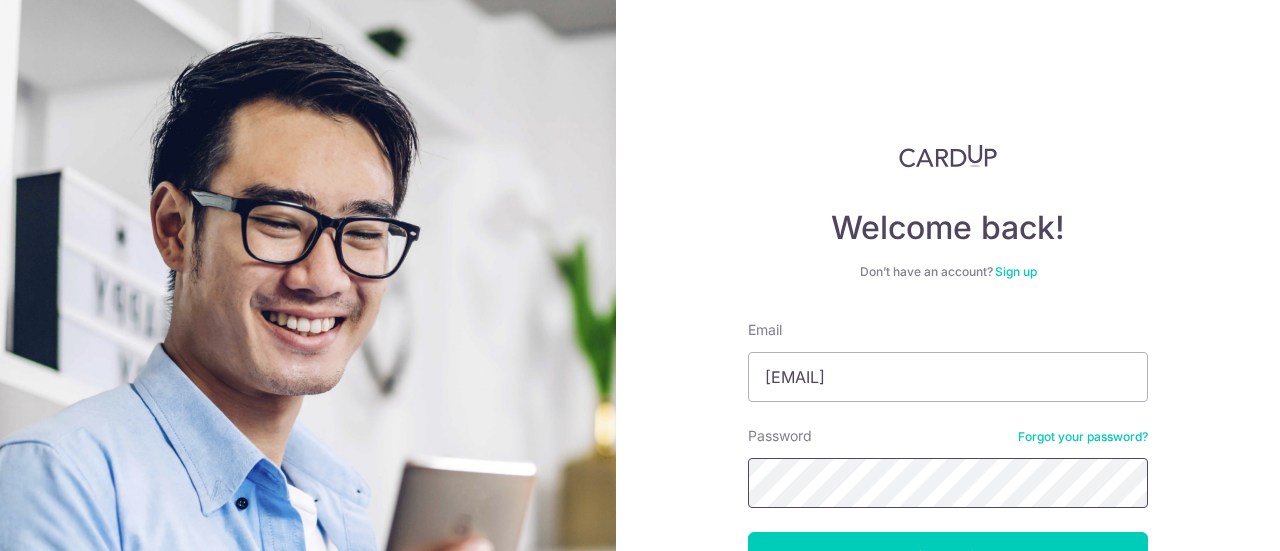 click on "Log in" at bounding box center (948, 557) 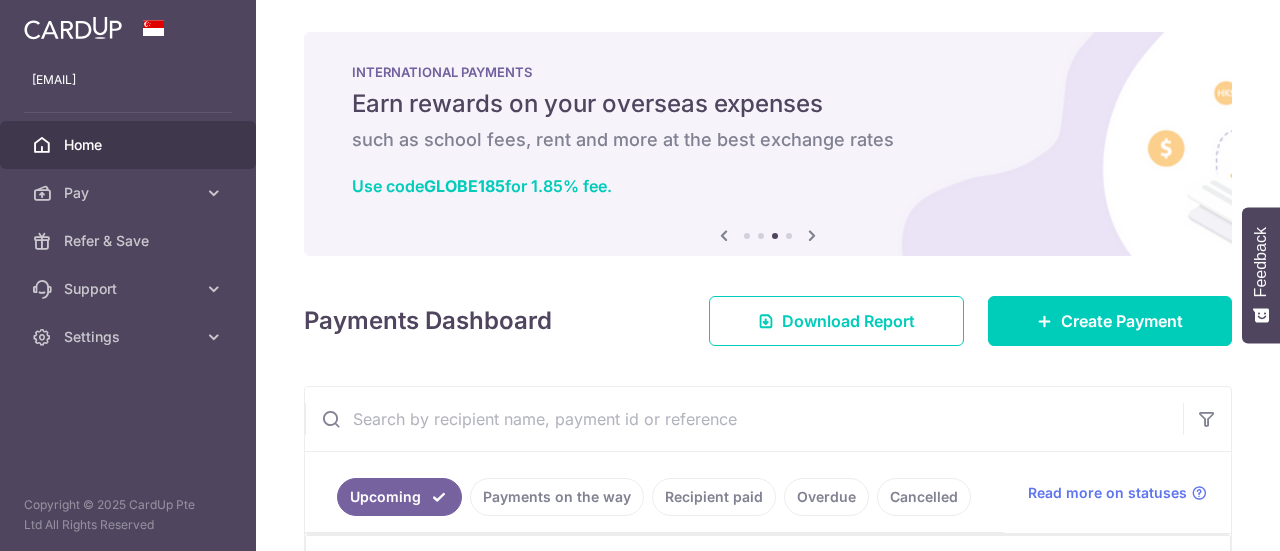 scroll, scrollTop: 0, scrollLeft: 0, axis: both 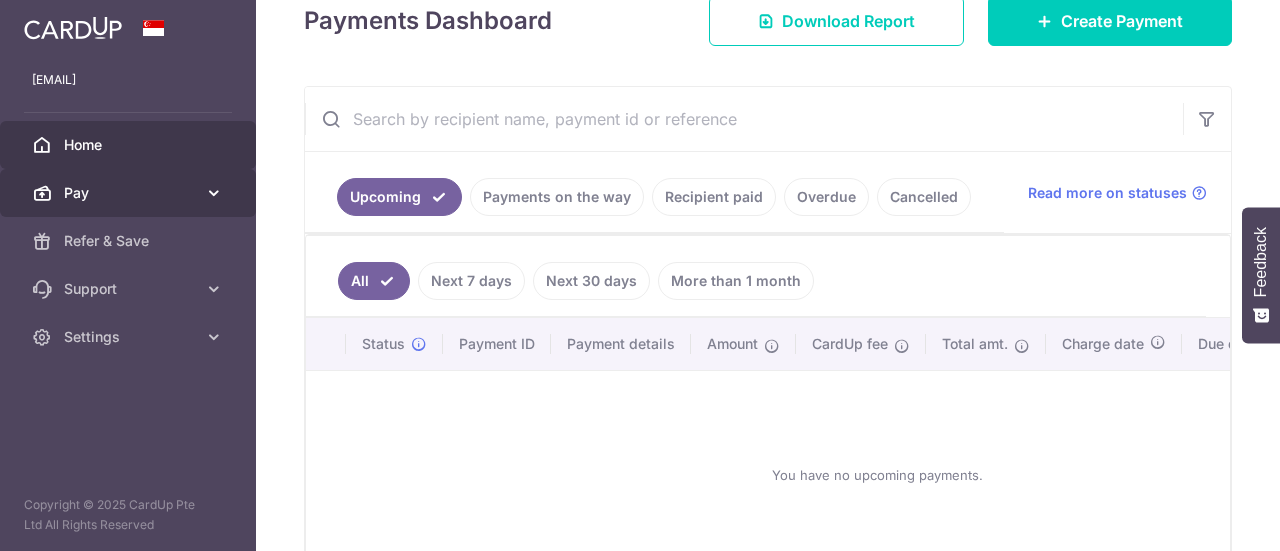 click on "Pay" at bounding box center [130, 193] 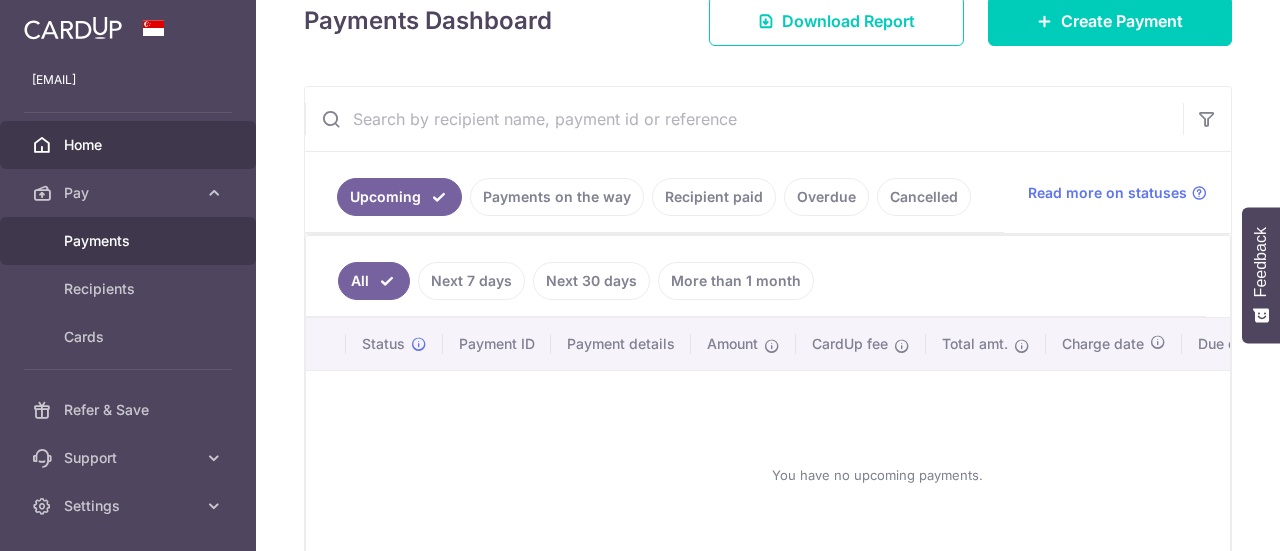 click on "Payments" at bounding box center [128, 241] 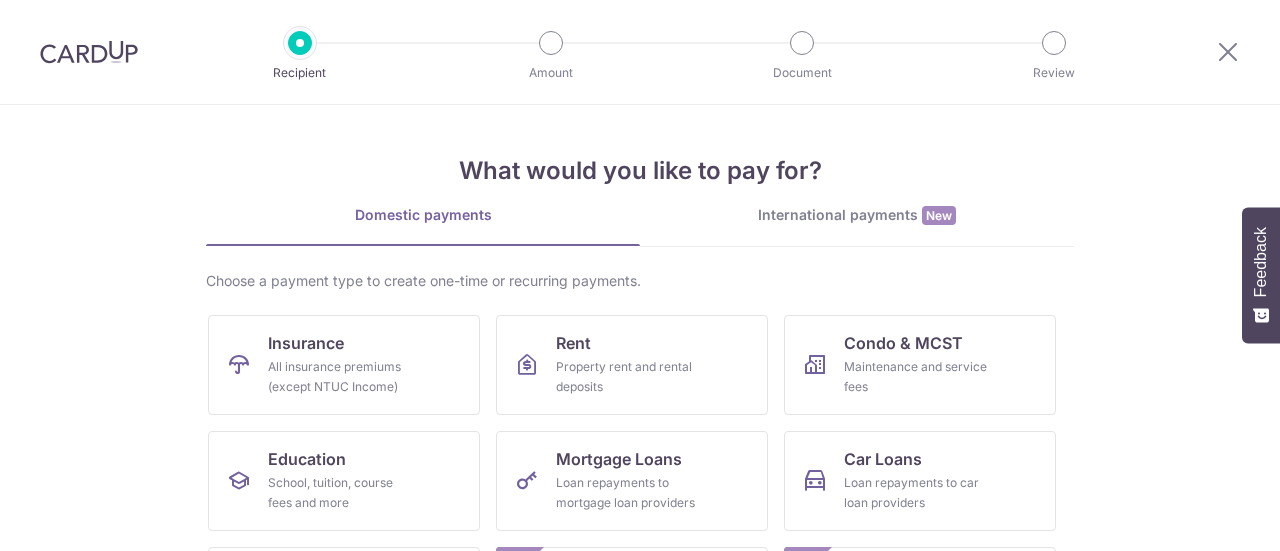 scroll, scrollTop: 0, scrollLeft: 0, axis: both 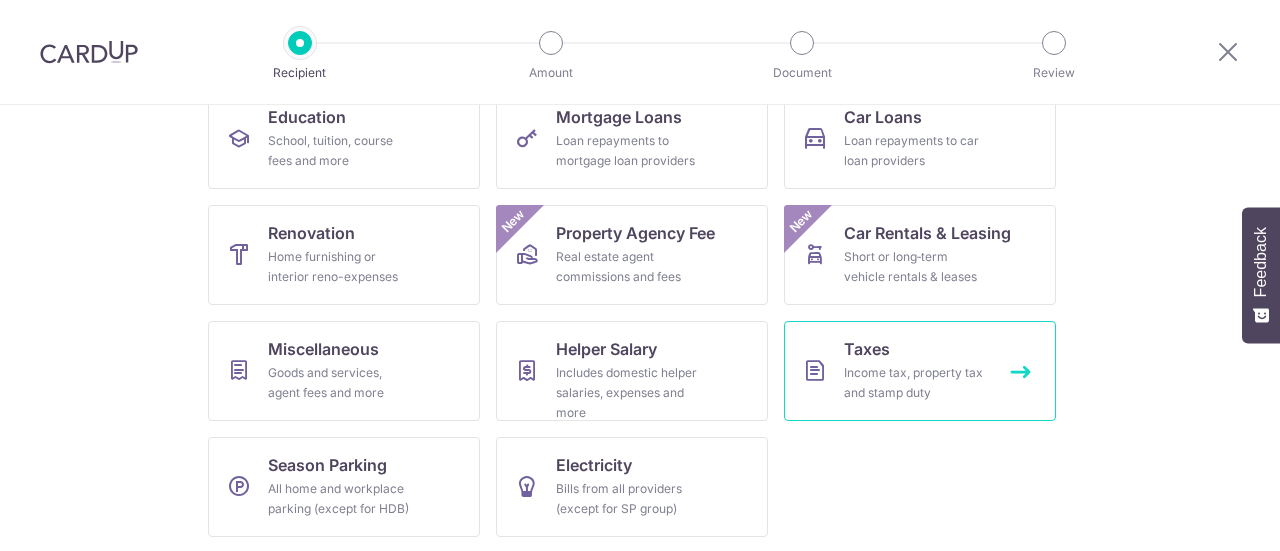 click on "Taxes Income tax, property tax and stamp duty" at bounding box center [920, 371] 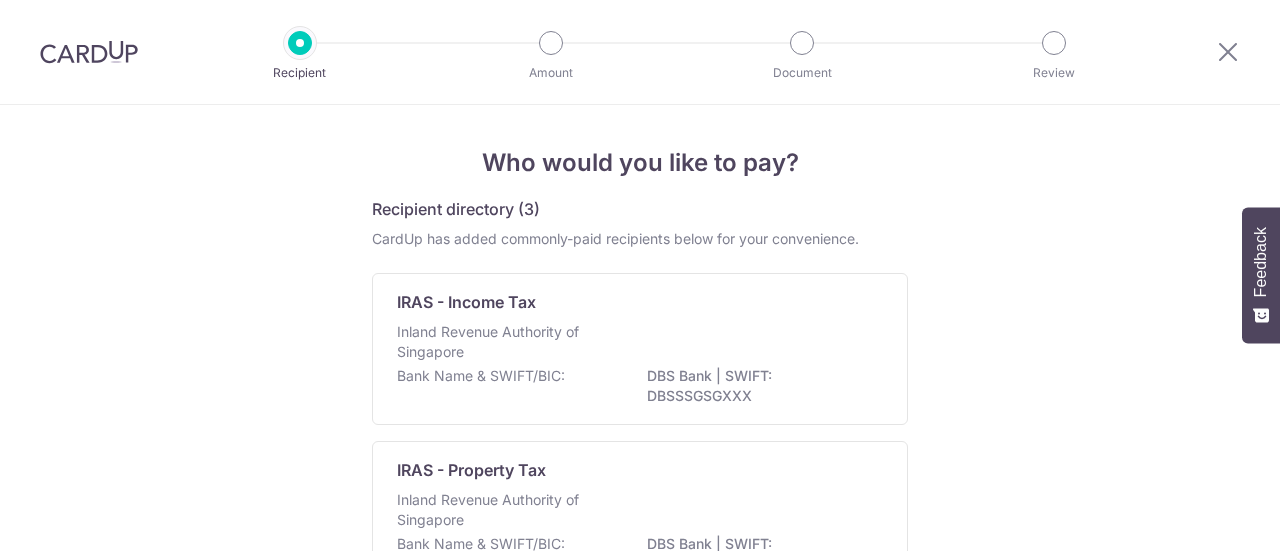 scroll, scrollTop: 0, scrollLeft: 0, axis: both 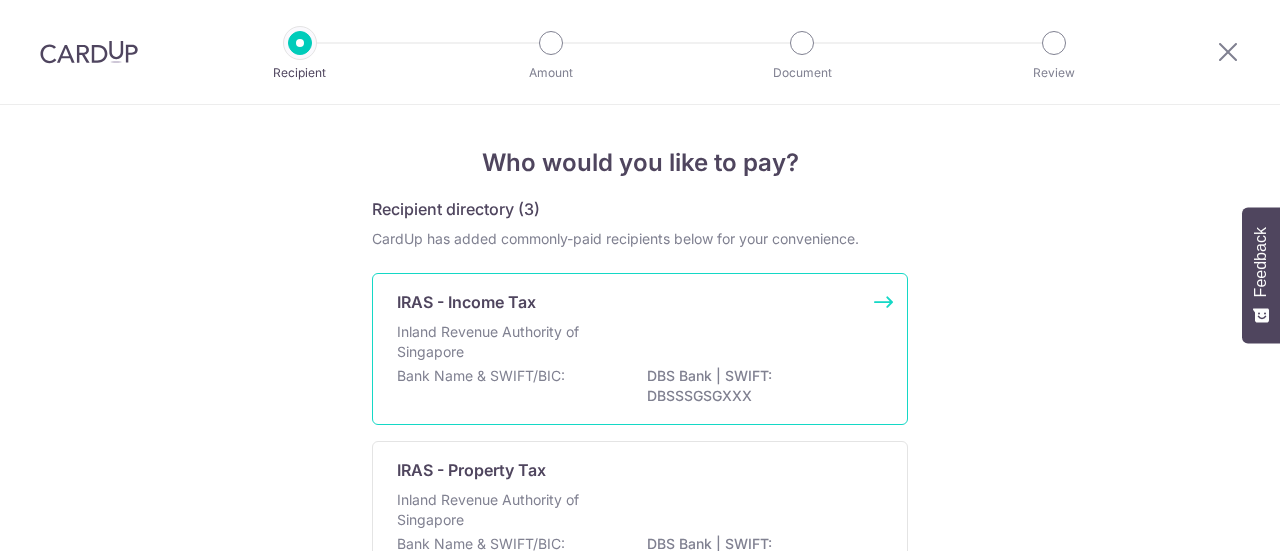 click on "Inland Revenue Authority of Singapore" at bounding box center (640, 344) 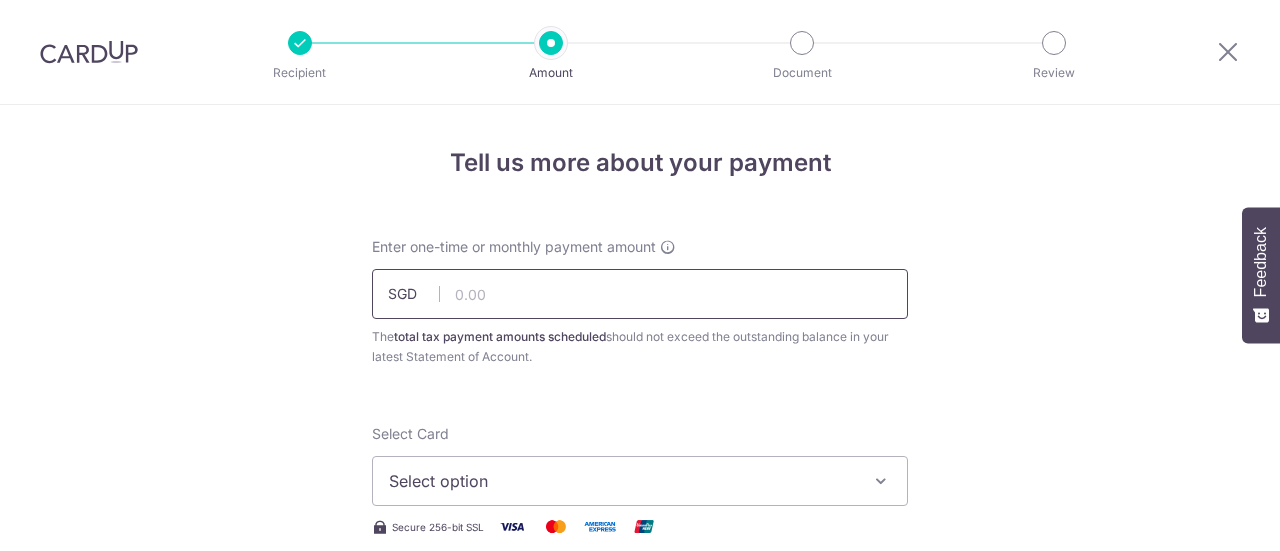scroll, scrollTop: 0, scrollLeft: 0, axis: both 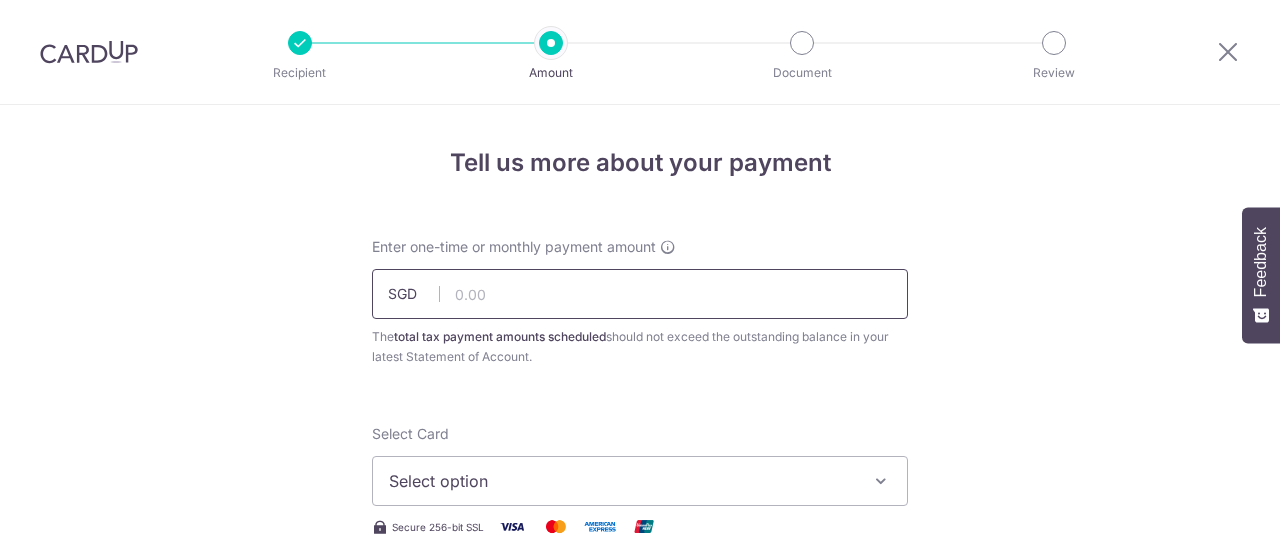 click at bounding box center [640, 294] 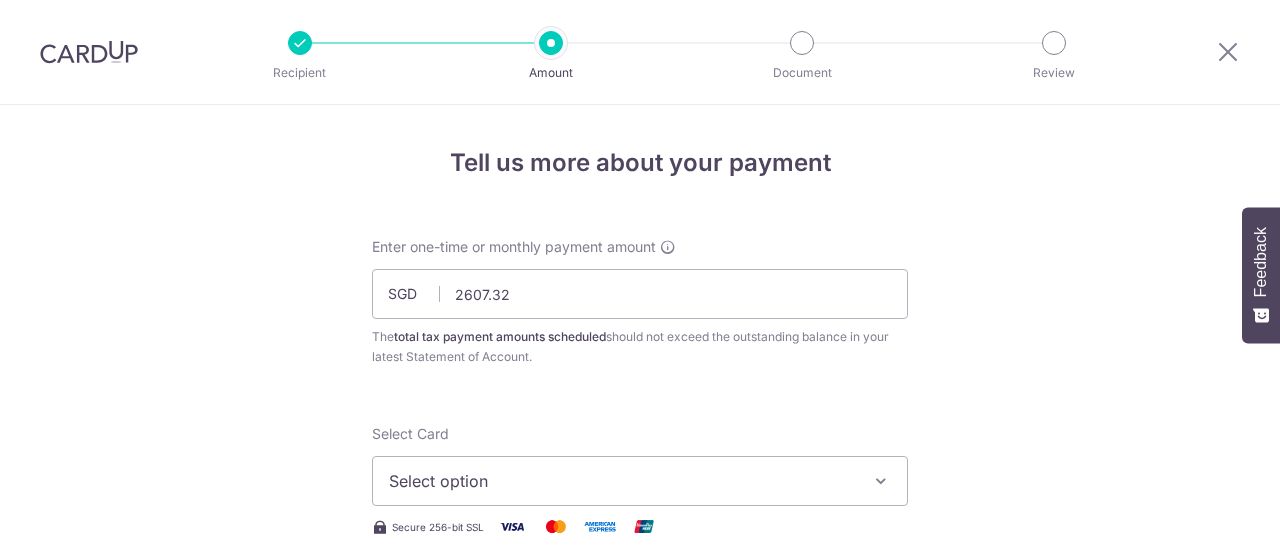 type on "2,607.32" 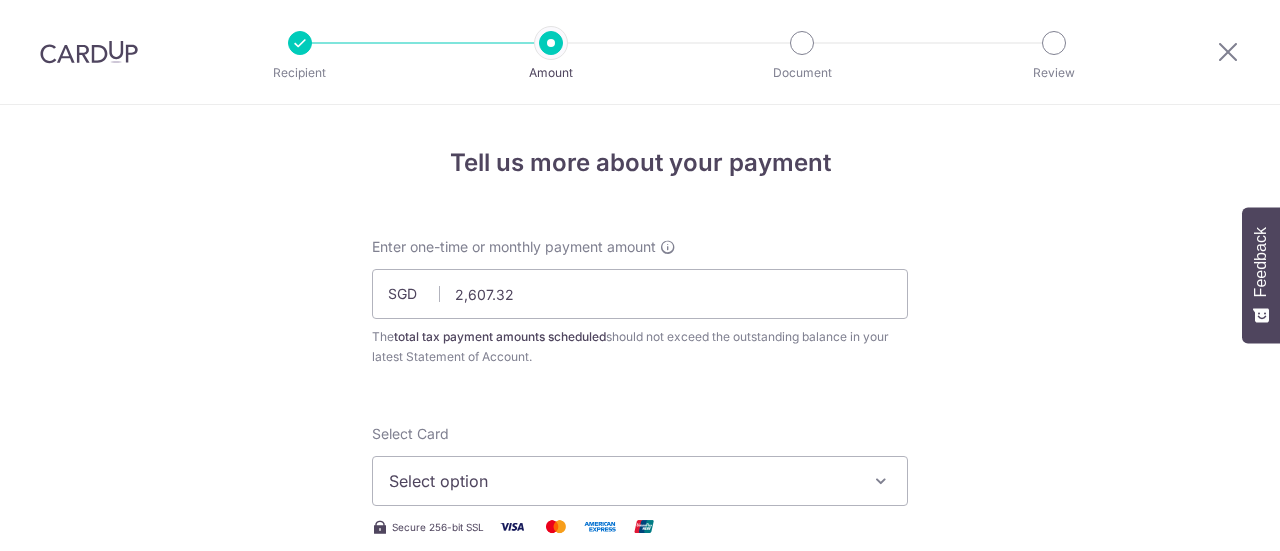 click on "Tell us more about your payment
Enter one-time or monthly payment amount
SGD
2,607.32
2607.32
The  total tax payment amounts scheduled  should not exceed the outstanding balance in your latest Statement of Account.
Select Card
Select option
Add credit card
Your Cards
**** 5148
Secure 256-bit SSL
Text" at bounding box center (640, 1033) 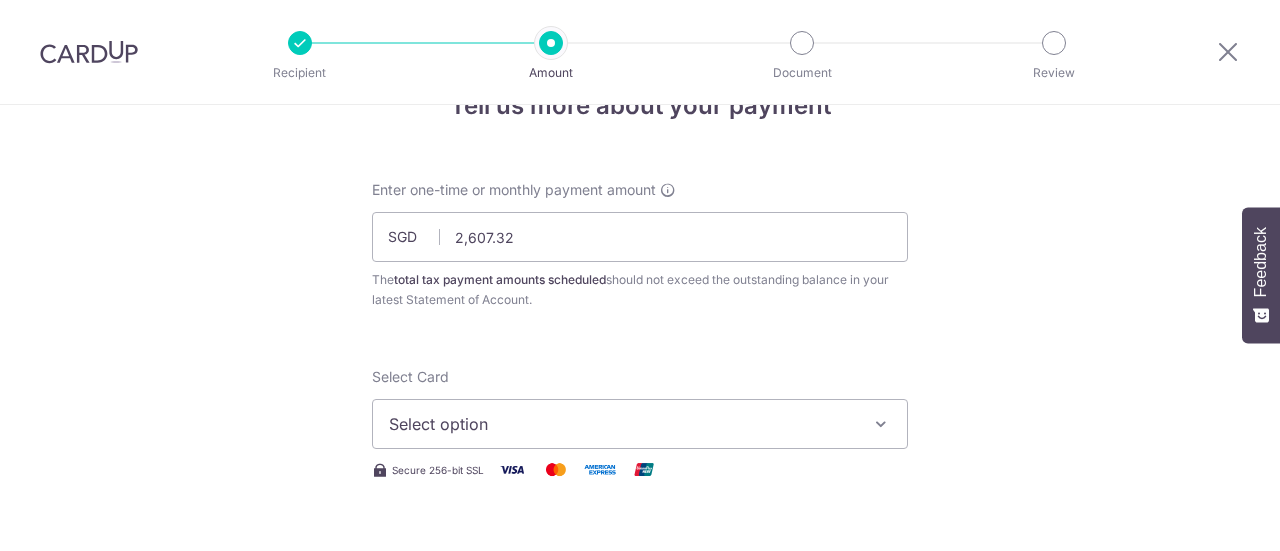 scroll, scrollTop: 100, scrollLeft: 0, axis: vertical 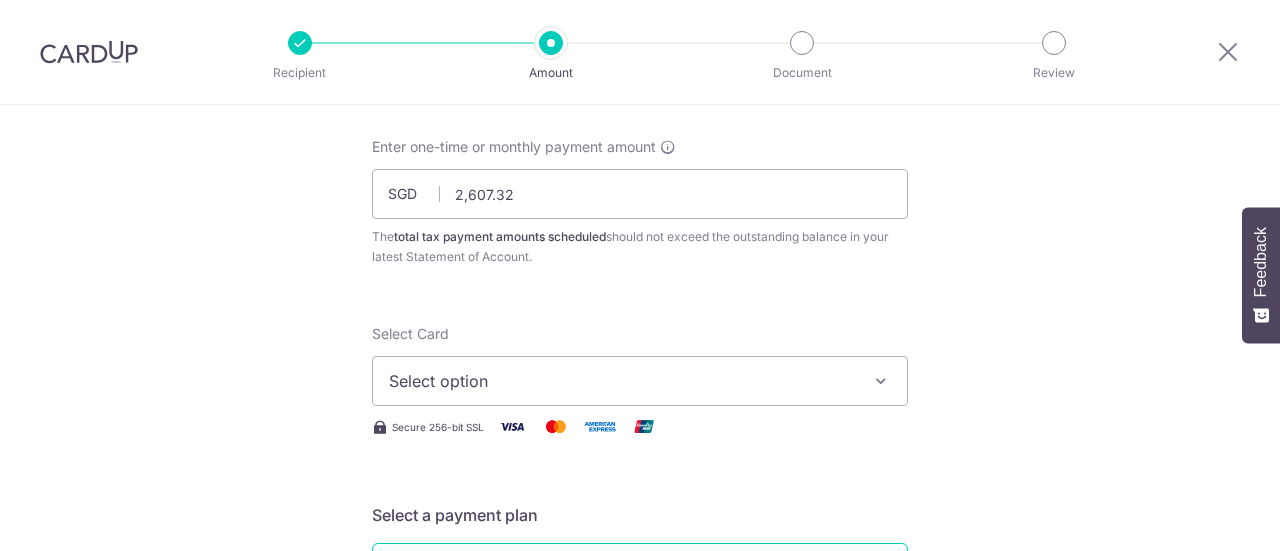 click on "Select option" at bounding box center [622, 381] 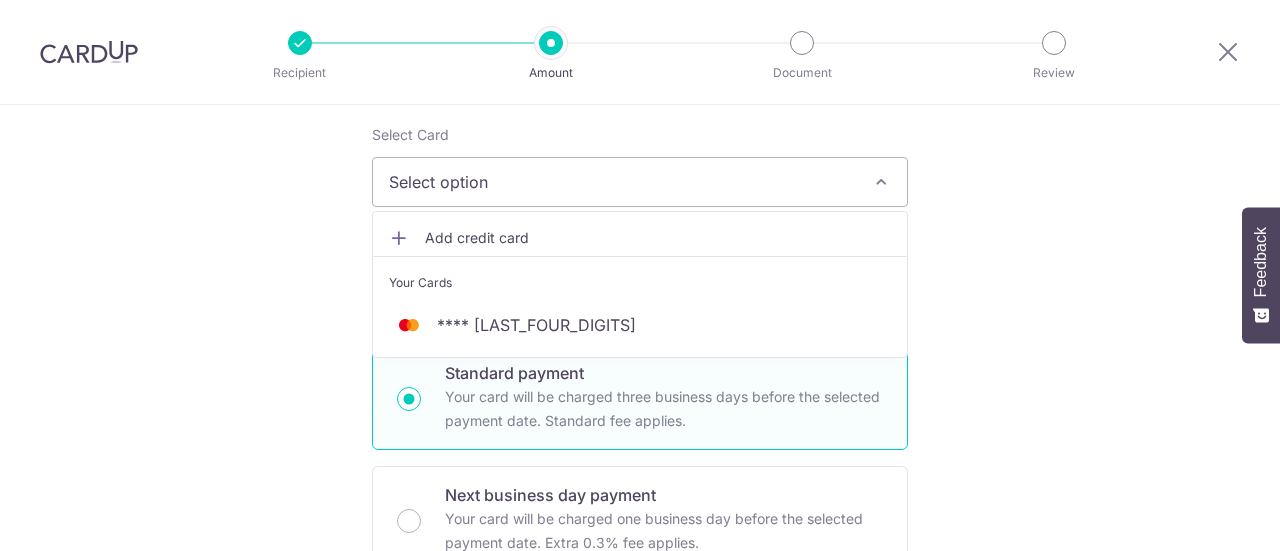scroll, scrollTop: 300, scrollLeft: 0, axis: vertical 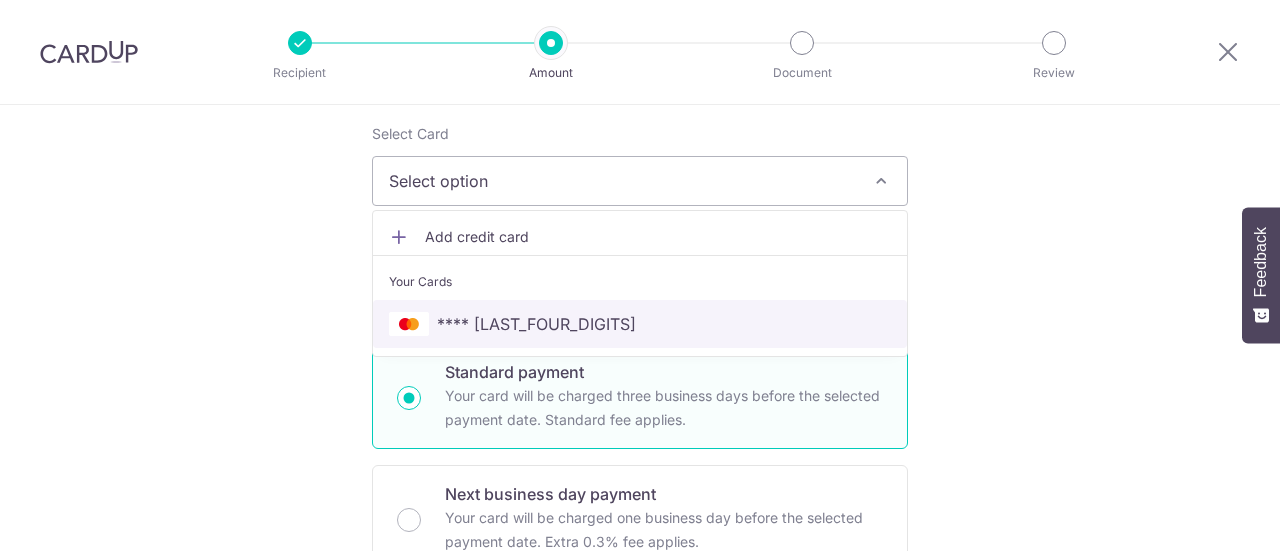 click on "**** 5148" at bounding box center (640, 324) 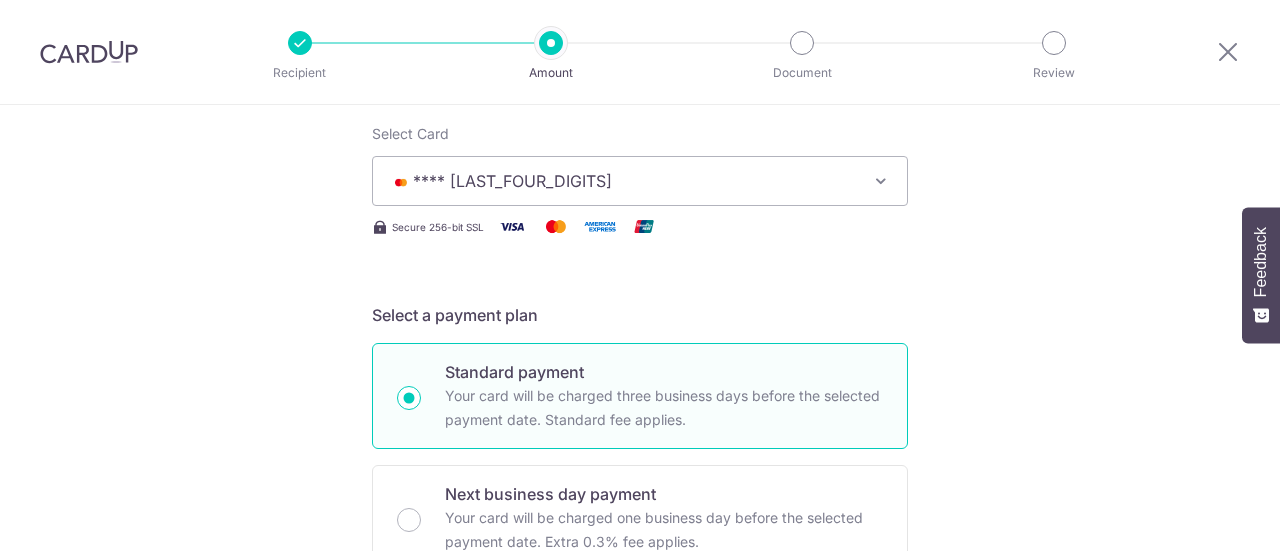 click on "Tell us more about your payment
Enter one-time or monthly payment amount
SGD
2,607.32
2607.32
The  total tax payment amounts scheduled  should not exceed the outstanding balance in your latest Statement of Account.
Select Card
**** 5148
Add credit card
Your Cards
**** 5148
Secure 256-bit SSL
Text
New card details" at bounding box center [640, 733] 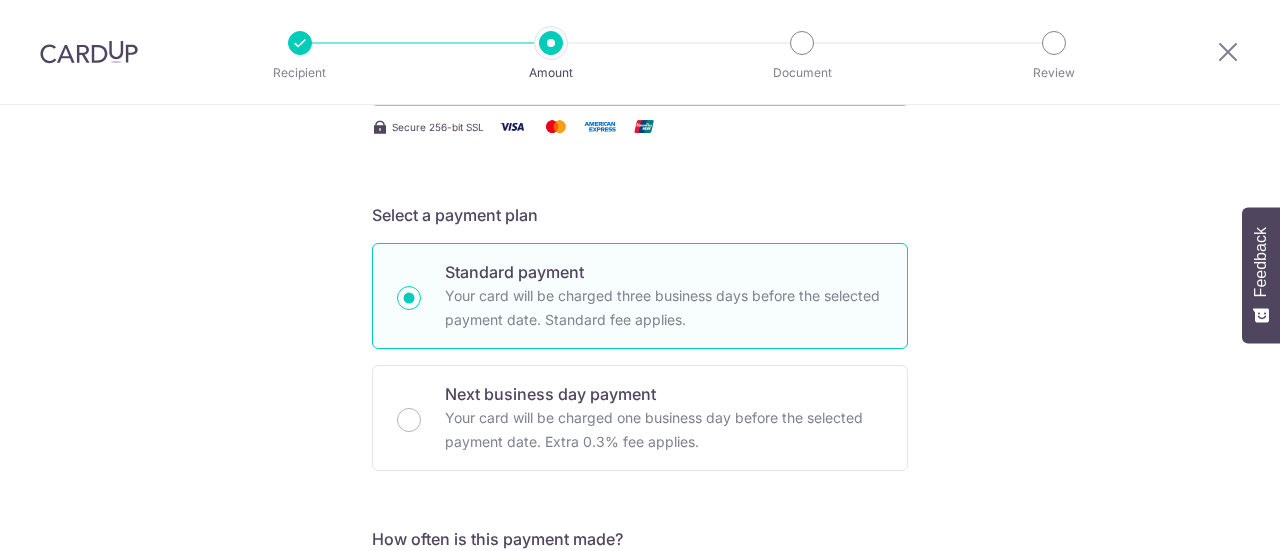 scroll, scrollTop: 700, scrollLeft: 0, axis: vertical 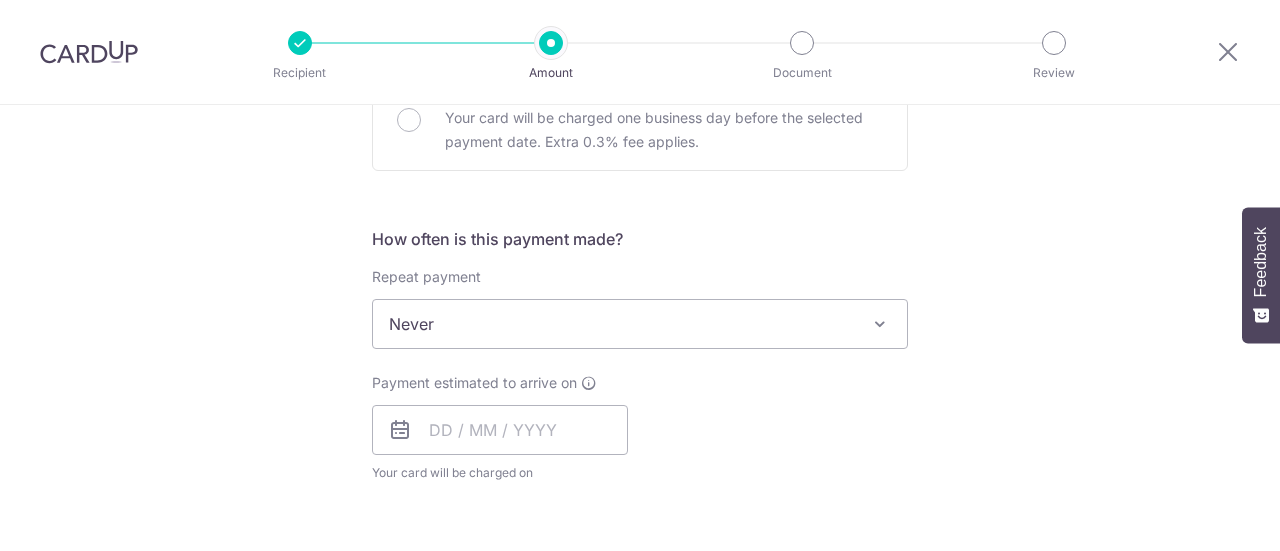 click on "Never" at bounding box center (640, 324) 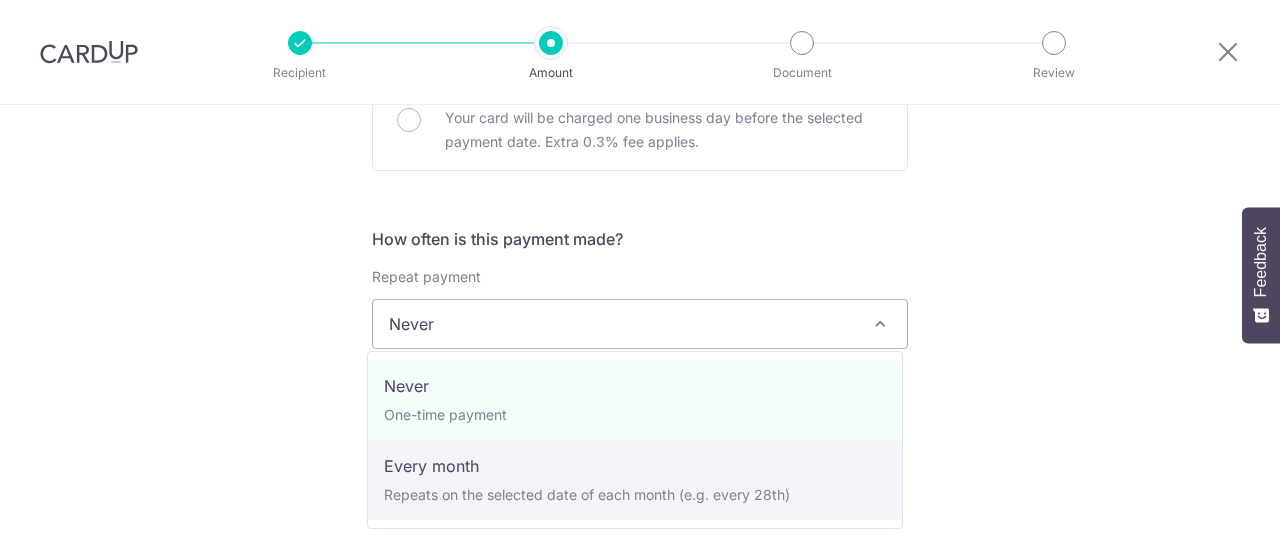 select on "3" 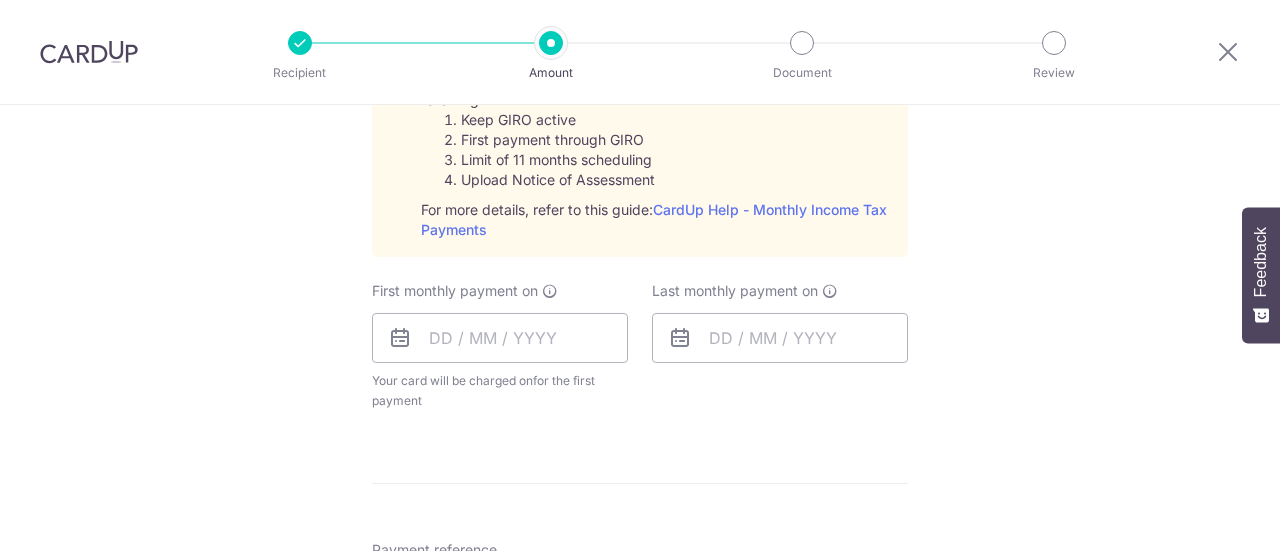 scroll, scrollTop: 1100, scrollLeft: 0, axis: vertical 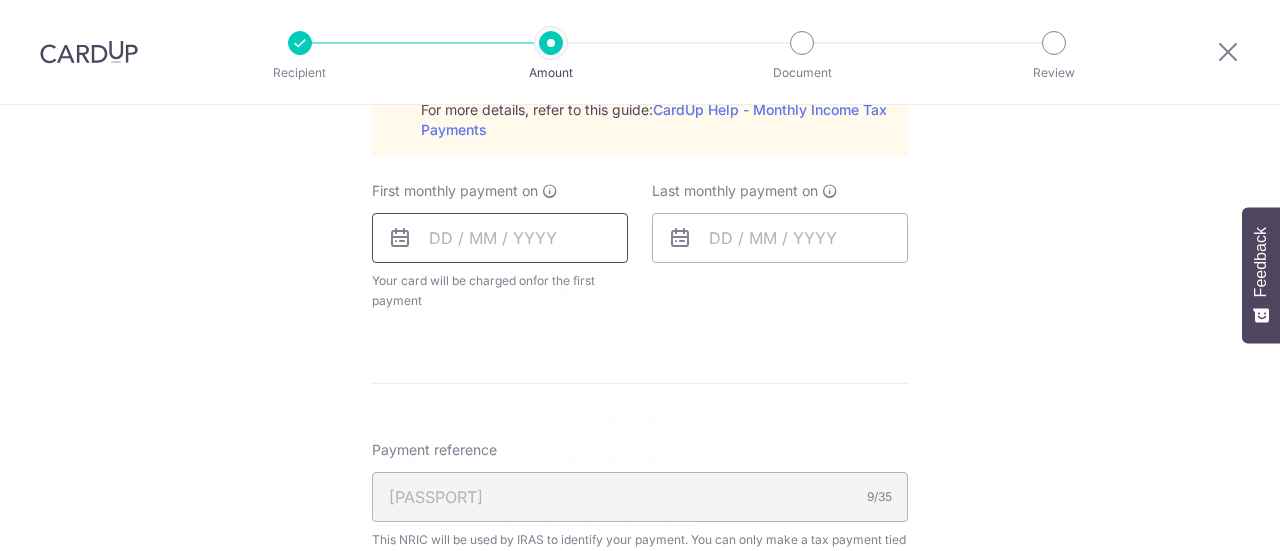 click at bounding box center (500, 238) 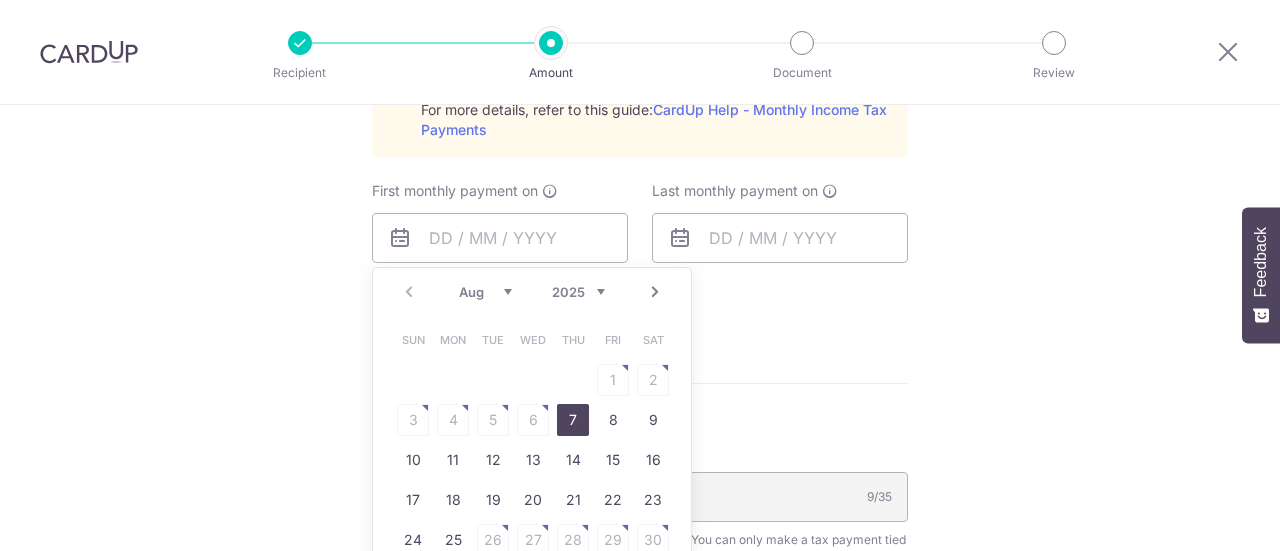 click on "7" at bounding box center [573, 420] 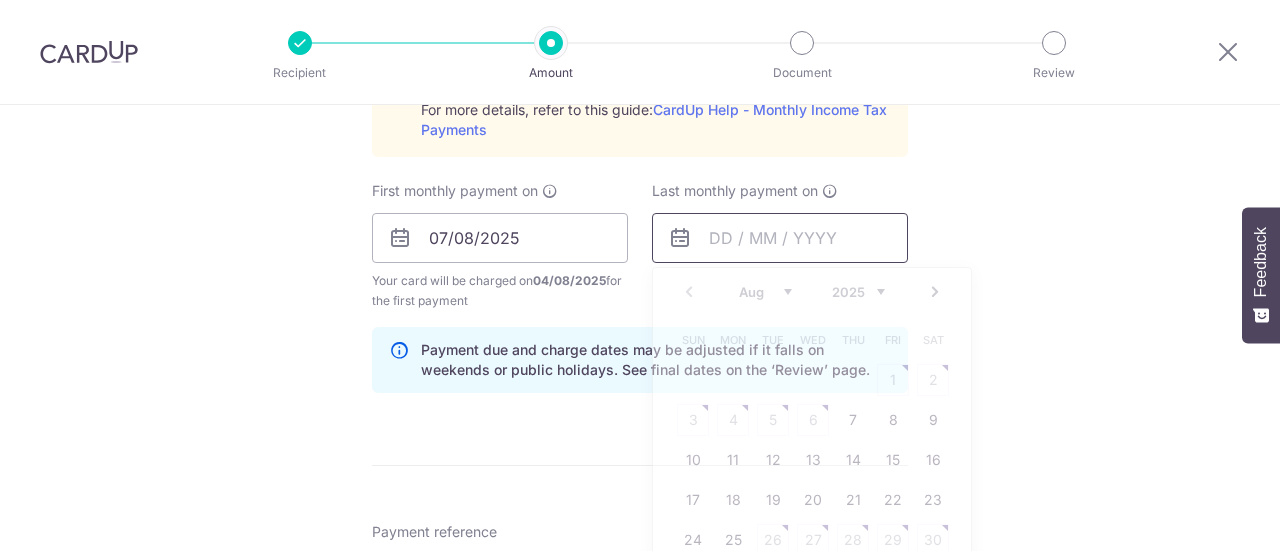 click at bounding box center [780, 238] 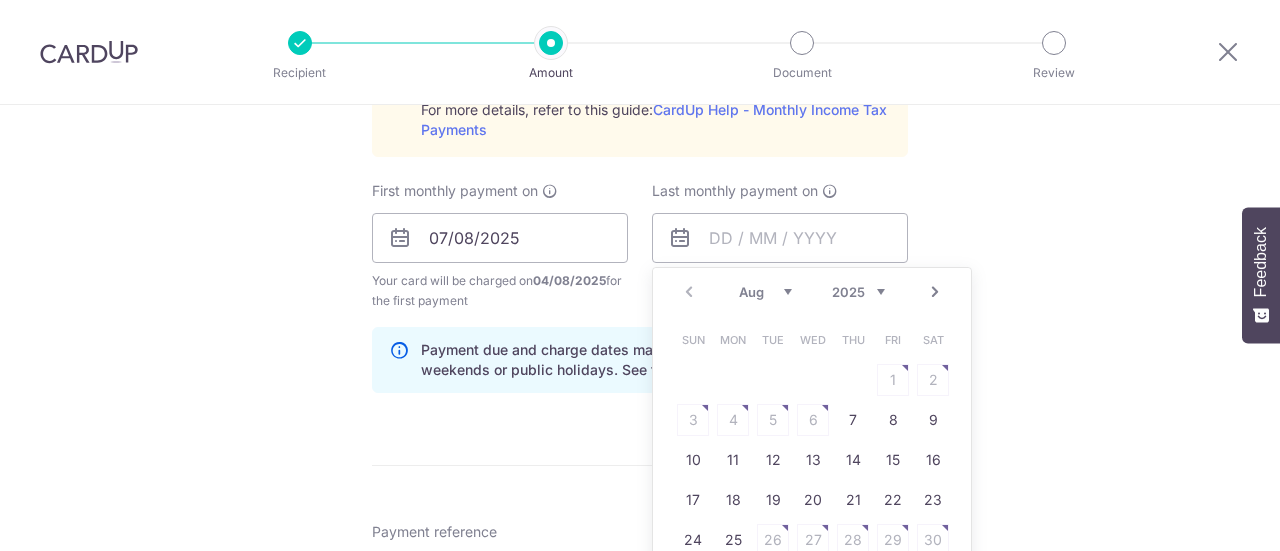 click on "2025 2026" at bounding box center (858, 292) 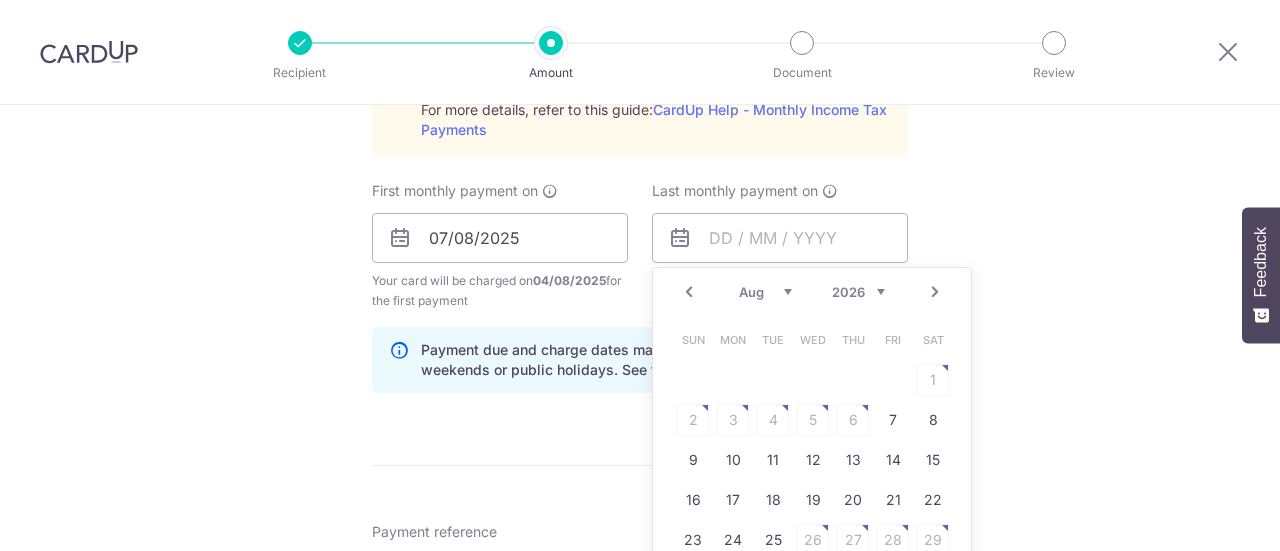 click on "Jan Feb Mar Apr May Jun Jul Aug Sep" at bounding box center [765, 292] 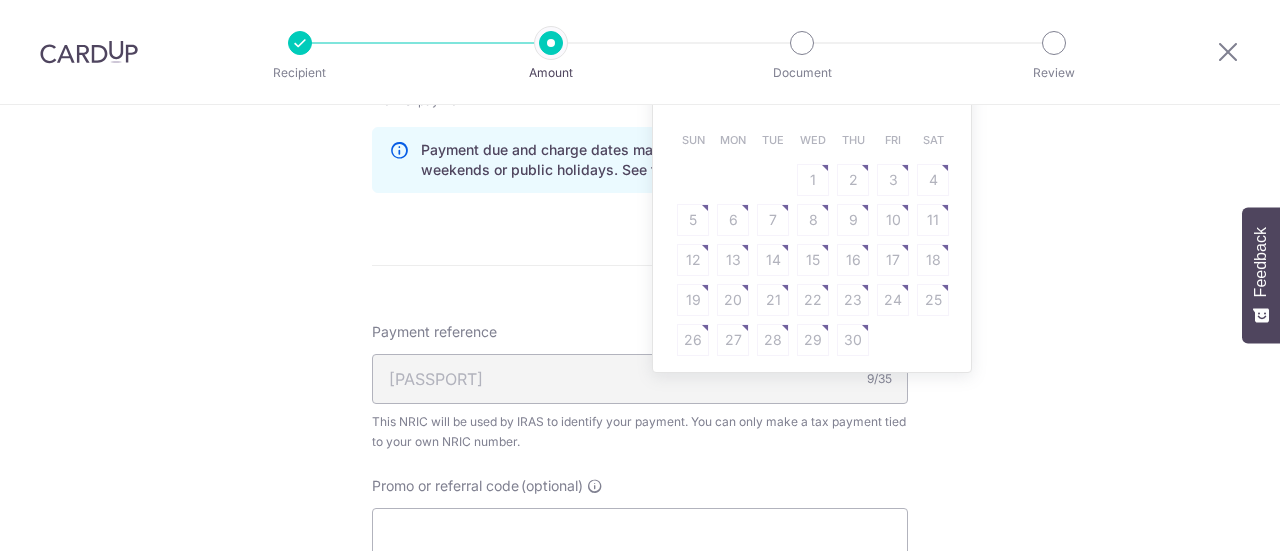 scroll, scrollTop: 1100, scrollLeft: 0, axis: vertical 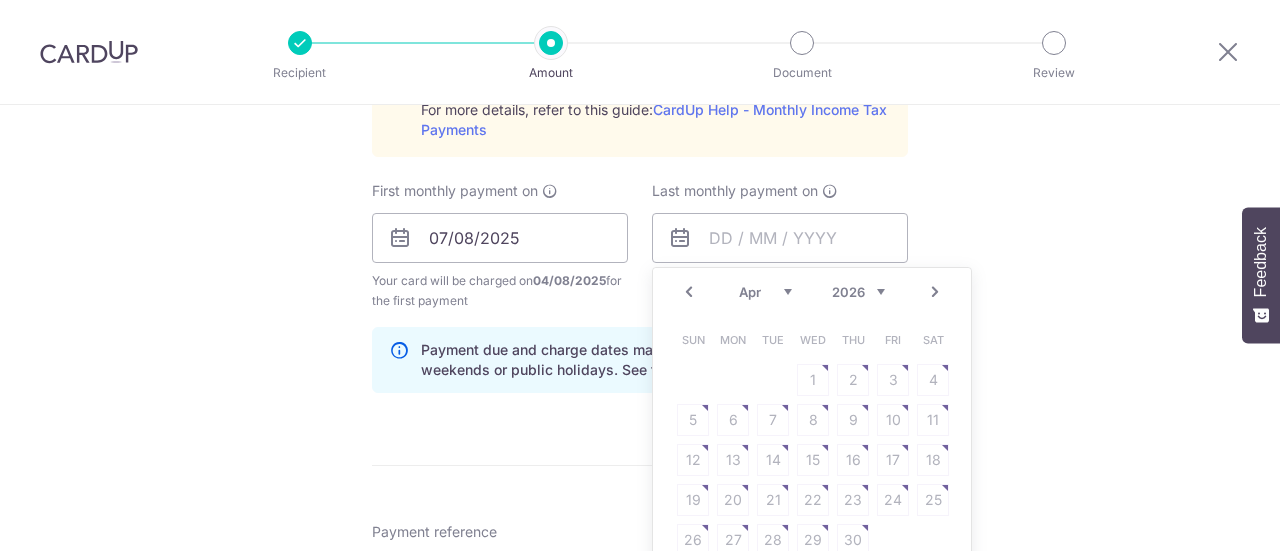 click on "Sun Mon Tue Wed Thu Fri Sat       1 2 3 4 5 6 7 8 9 10 11 12 13 14 15 16 17 18 19 20 21 22 23 24 25 26 27 28 29 30" at bounding box center (813, 440) 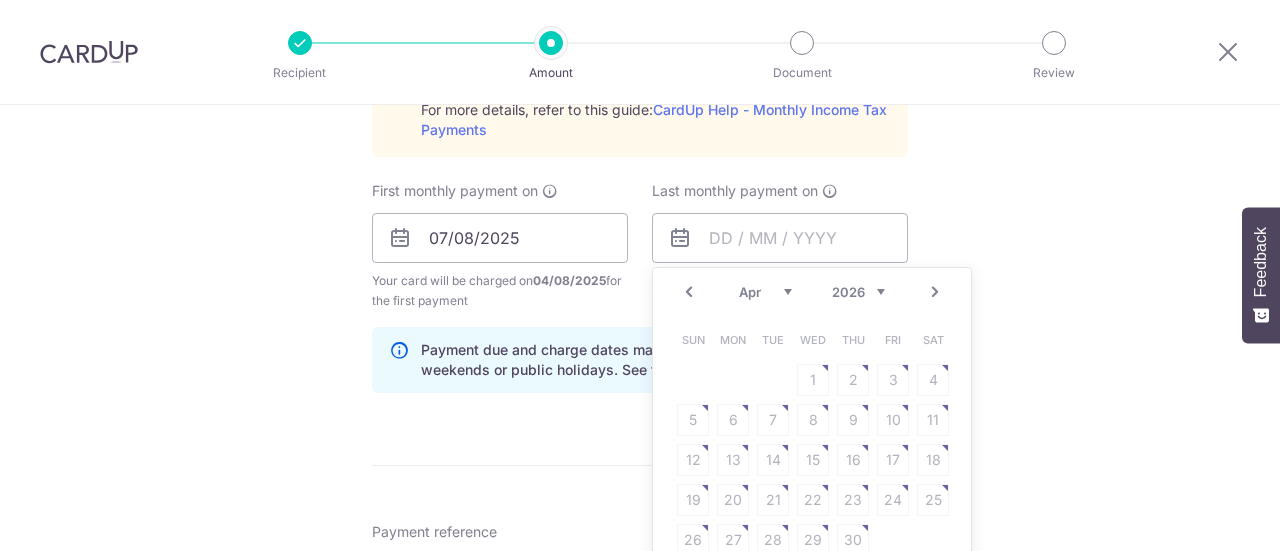 click on "Tell us more about your payment
Enter one-time or monthly payment amount
SGD
2,607.32
2607.32
The  total tax payment amounts scheduled  should not exceed the outstanding balance in your latest Statement of Account.
Select Card
**** 5148
Add credit card
Your Cards
**** 5148
Secure 256-bit SSL
Text
New card details" at bounding box center (640, 88) 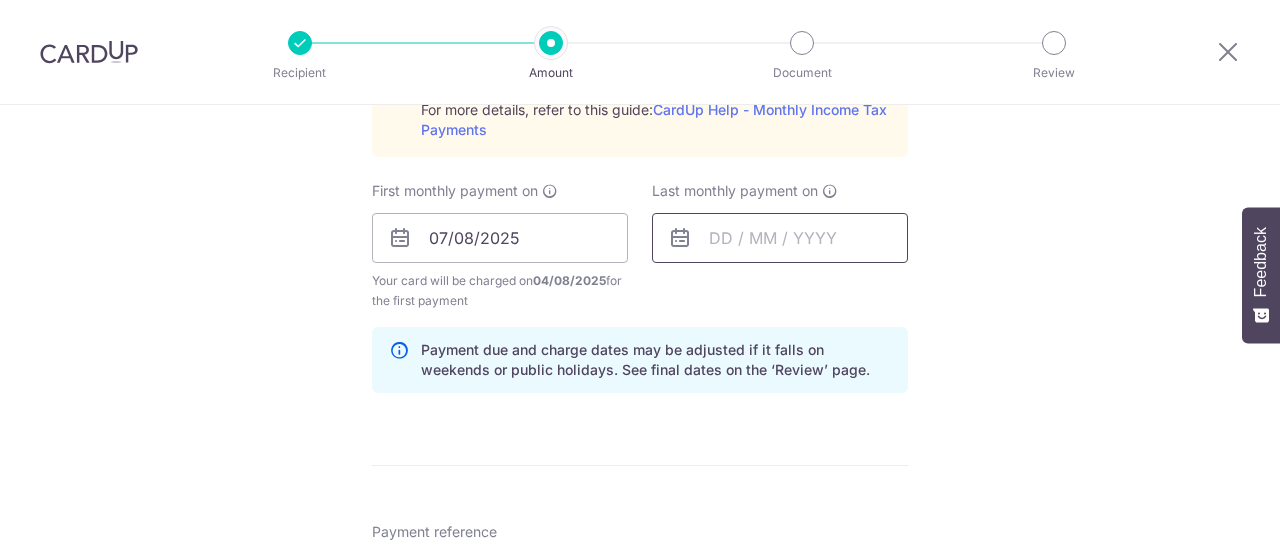 click at bounding box center (780, 238) 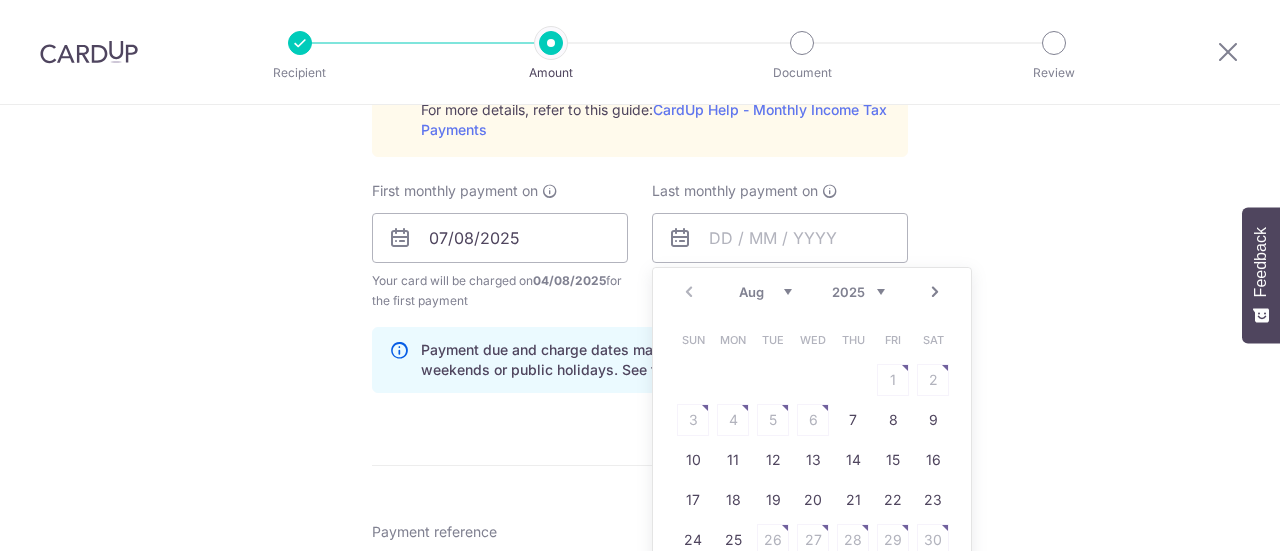 click on "Next" at bounding box center [935, 292] 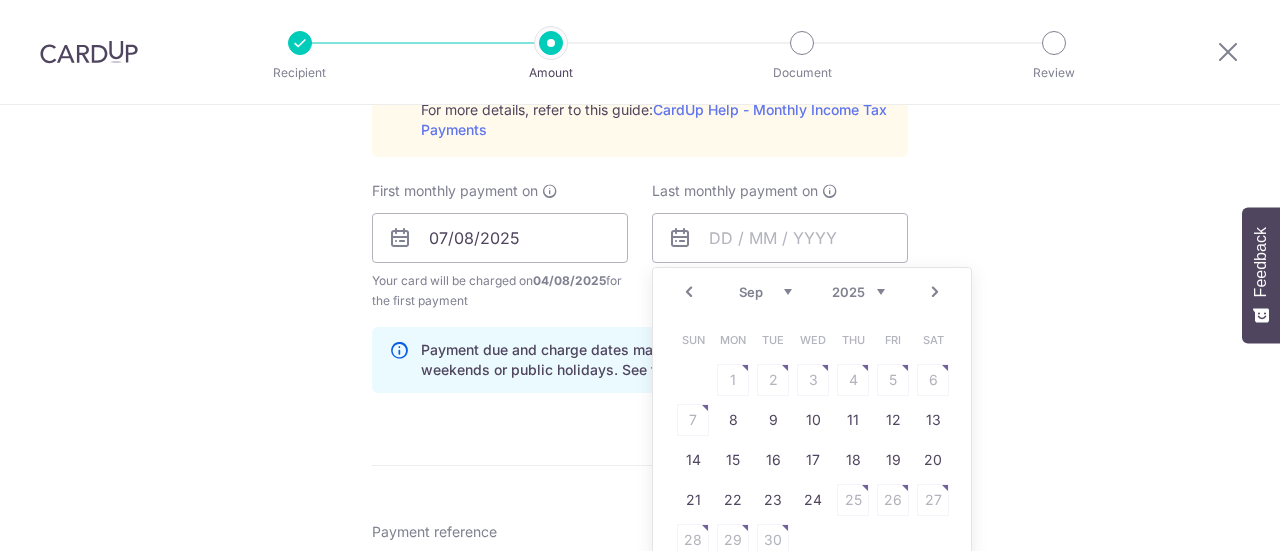click on "Next" at bounding box center [935, 292] 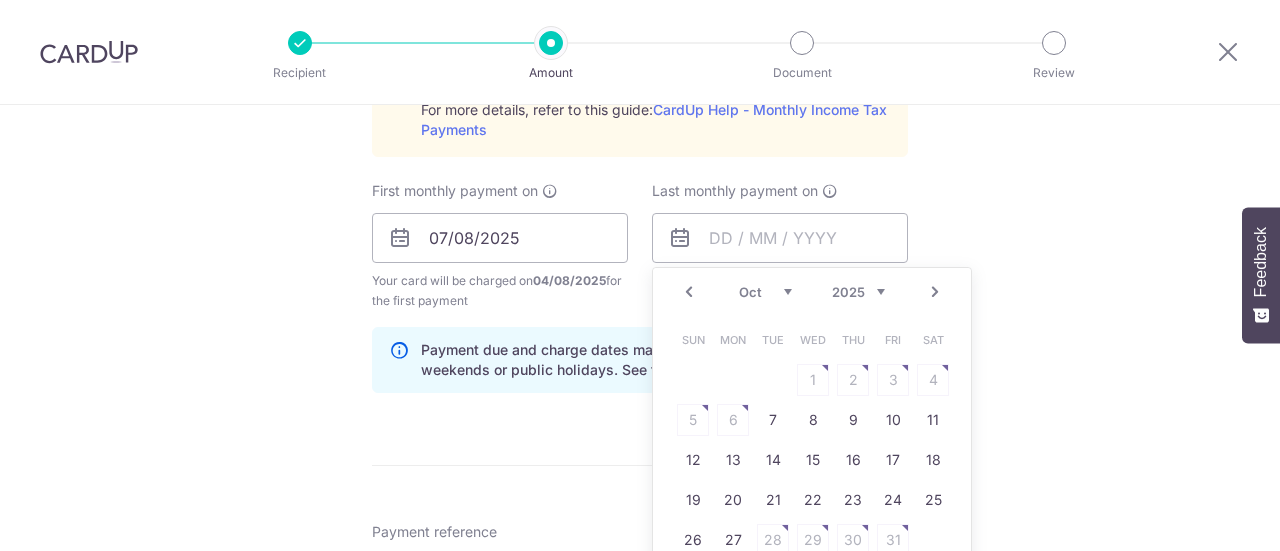 click on "Next" at bounding box center [935, 292] 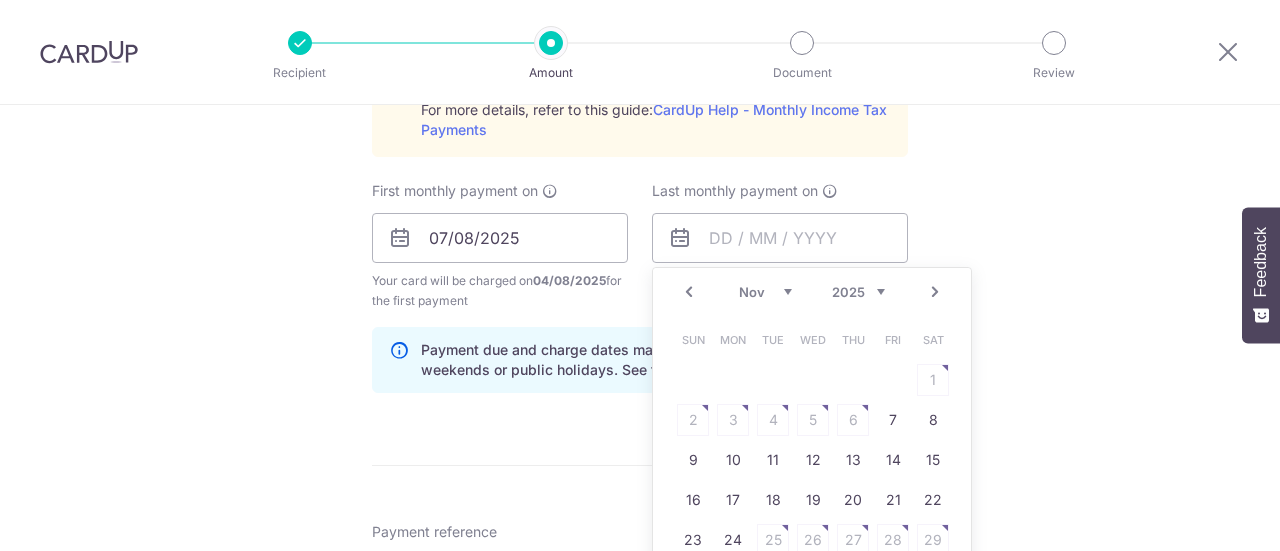 click on "Next" at bounding box center [935, 292] 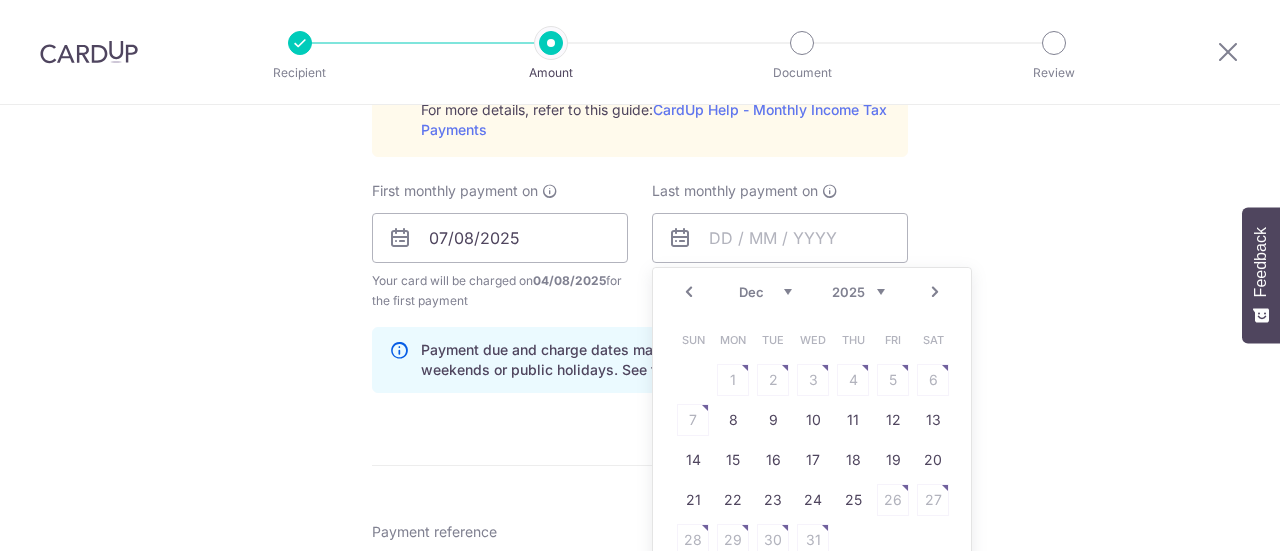 click on "Next" at bounding box center [935, 292] 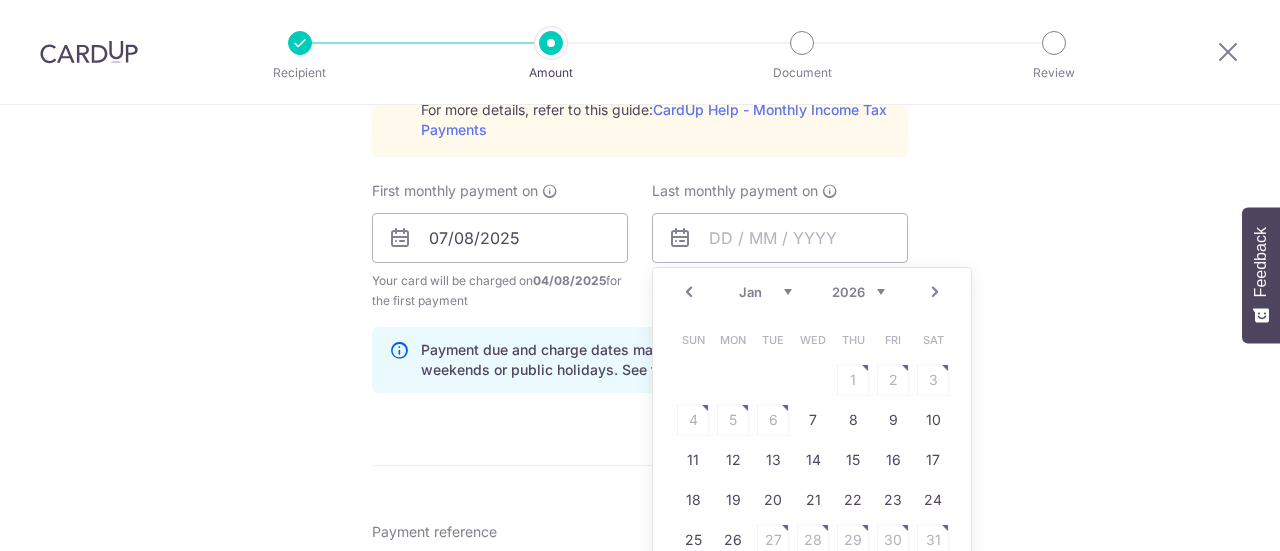 click on "Next" at bounding box center (935, 292) 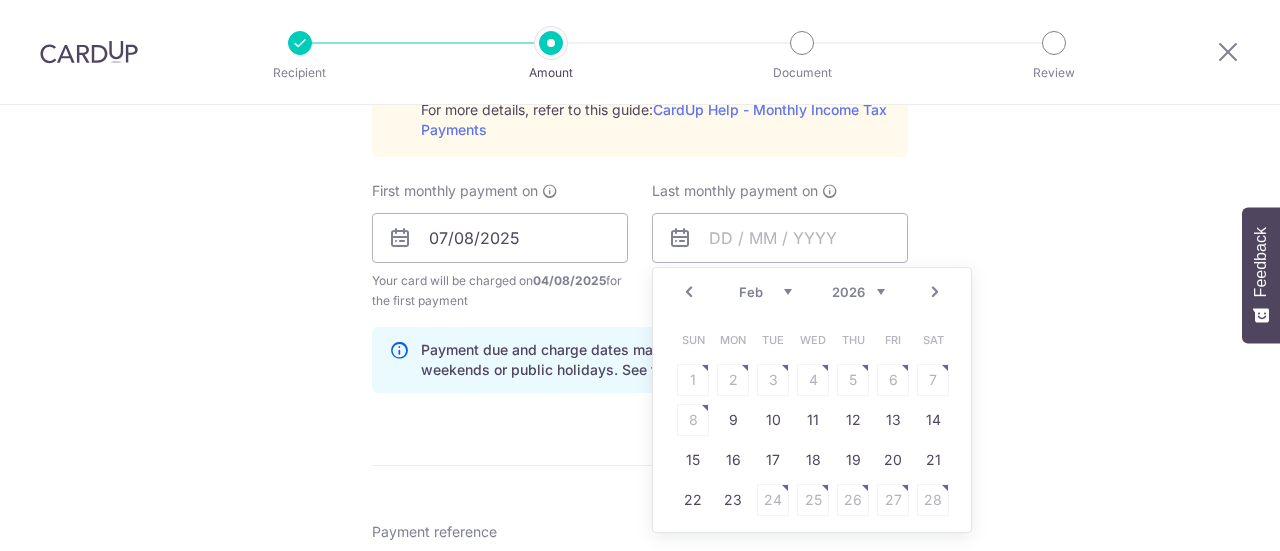 click on "Next" at bounding box center (935, 292) 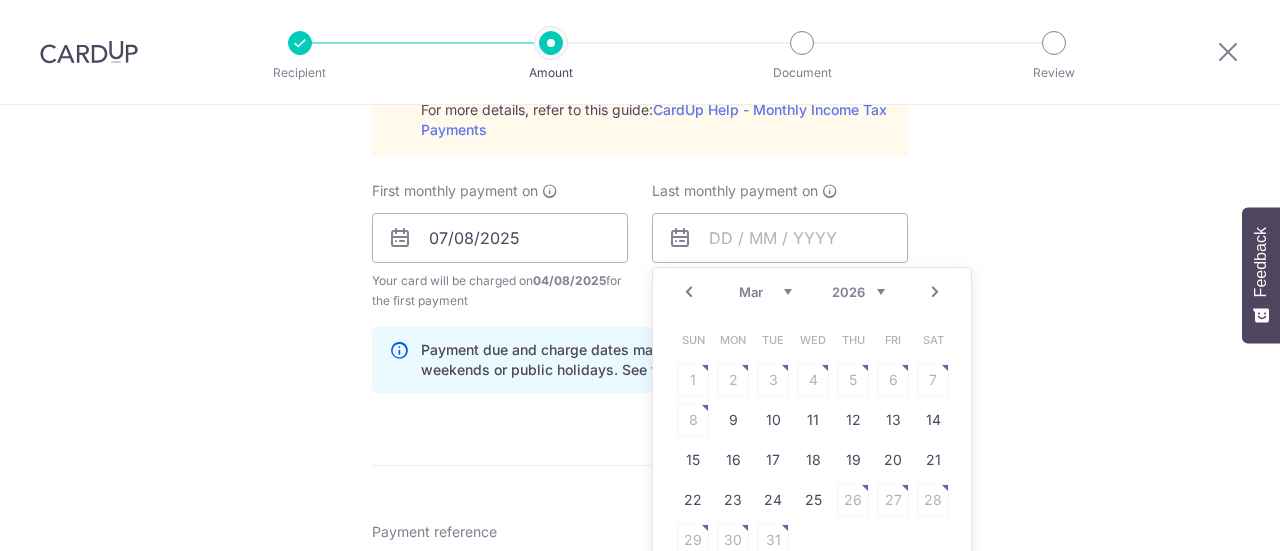 click on "Next" at bounding box center [935, 292] 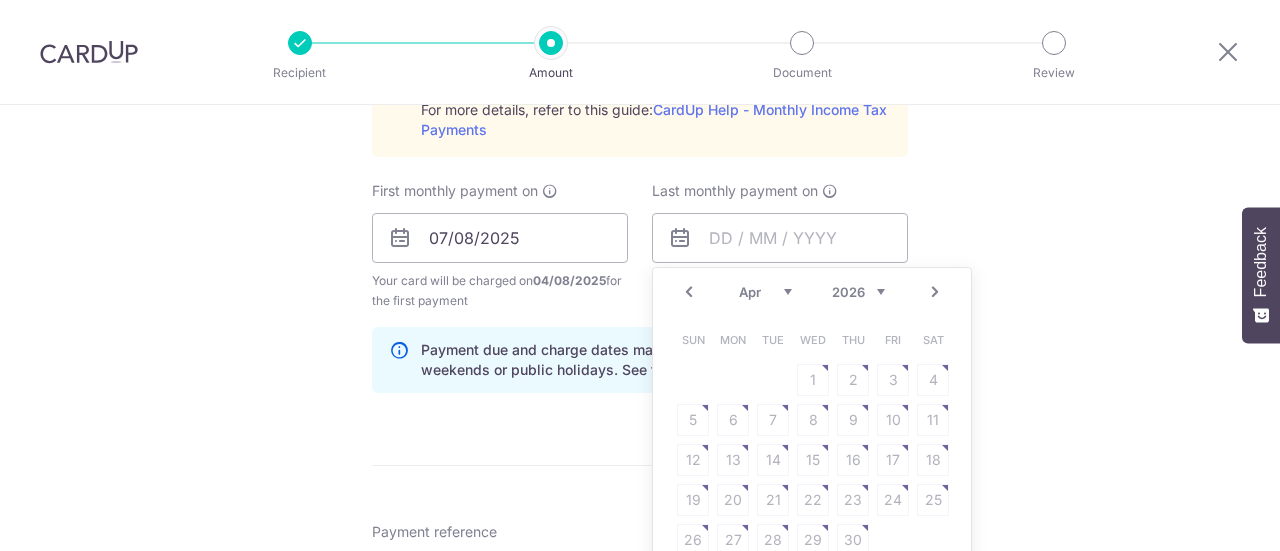 click on "Prev" at bounding box center [689, 292] 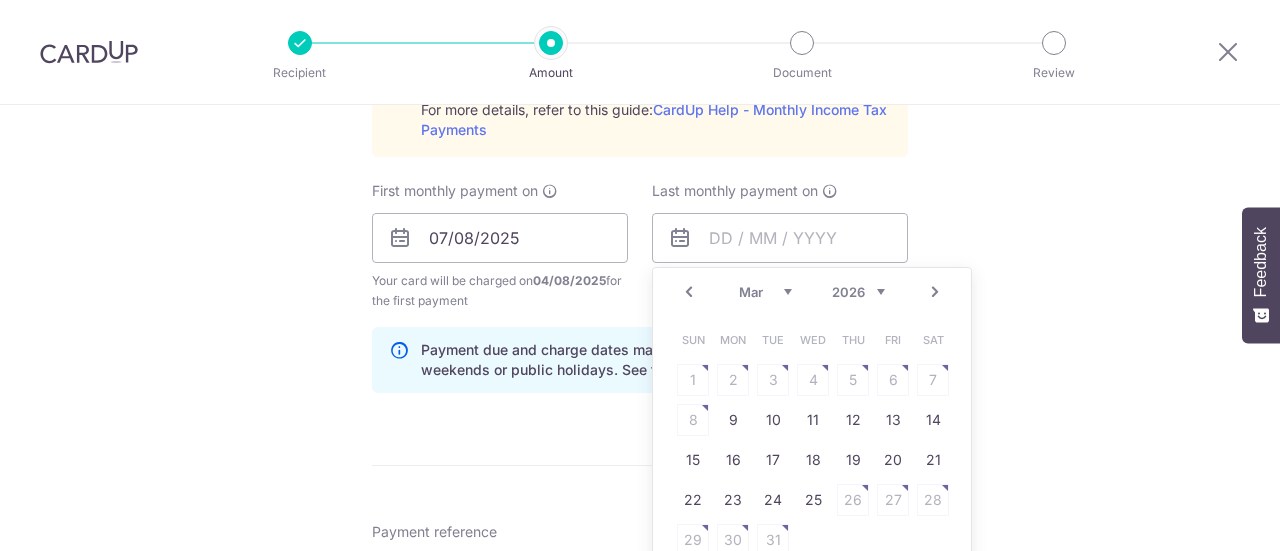 click on "Next" at bounding box center [935, 292] 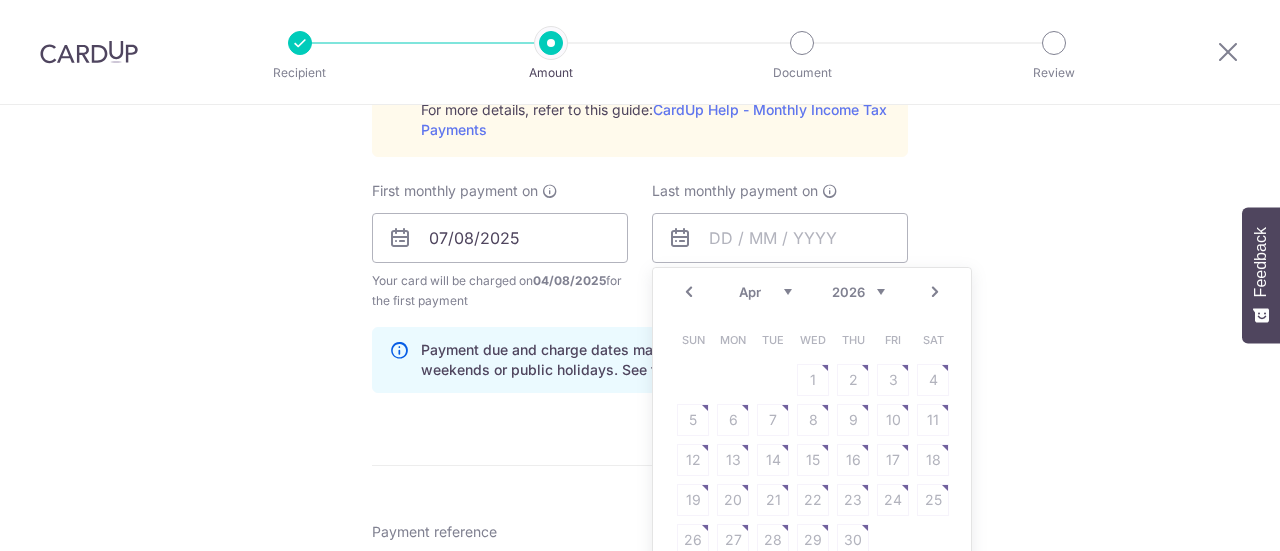 click on "Prev" at bounding box center (689, 292) 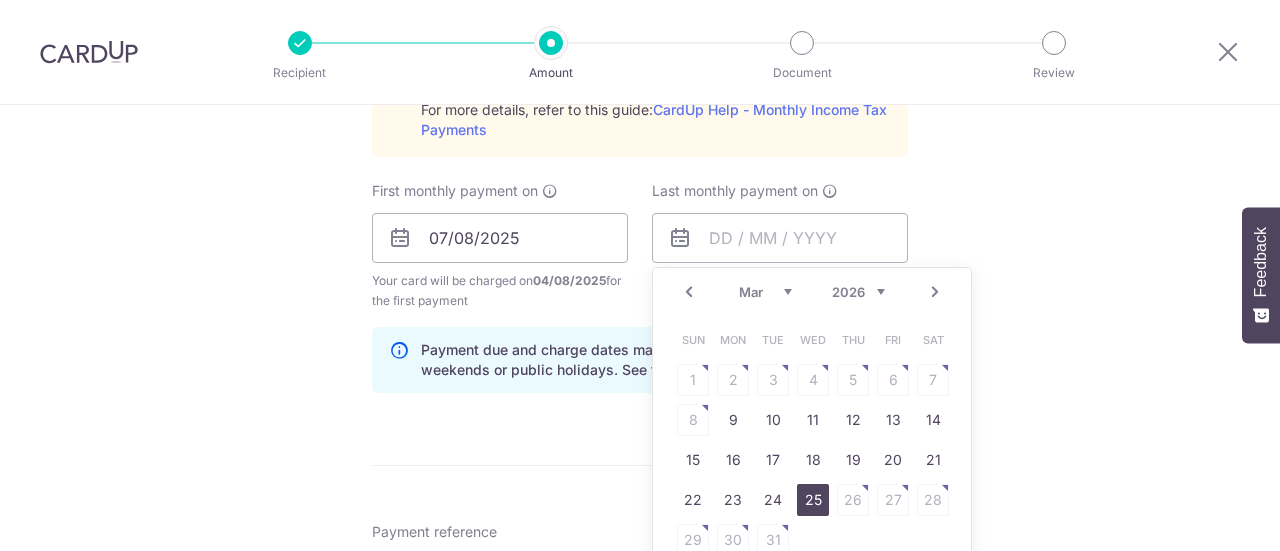 click on "25" at bounding box center (813, 500) 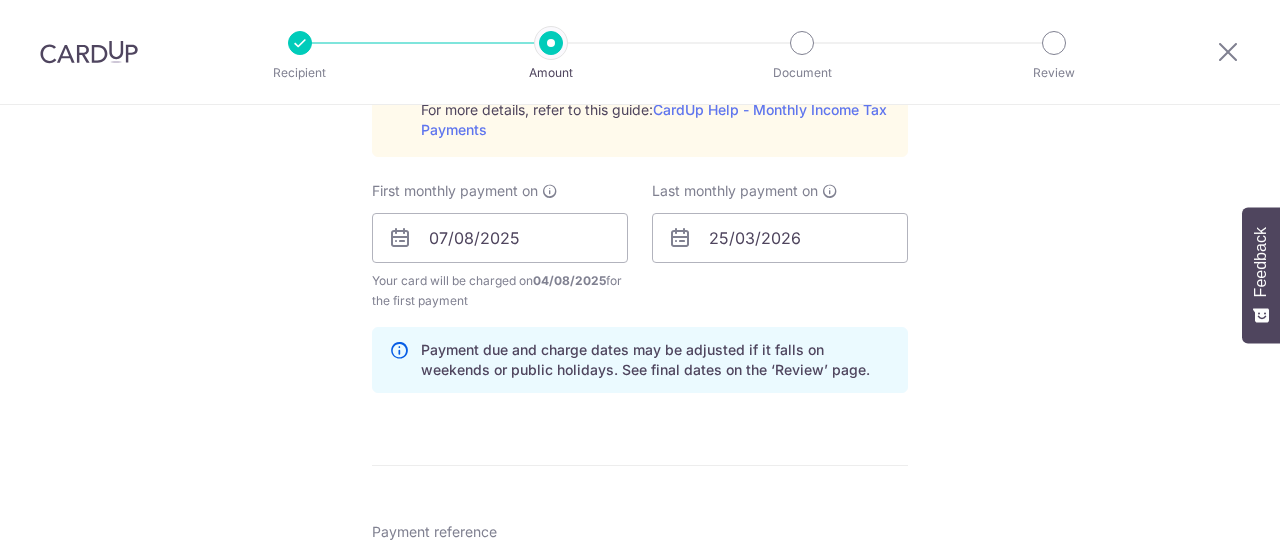 click on "Tell us more about your payment
Enter one-time or monthly payment amount
SGD
2,607.32
2607.32
The  total tax payment amounts scheduled  should not exceed the outstanding balance in your latest Statement of Account.
Select Card
**** 5148
Add credit card
Your Cards
**** 5148
Secure 256-bit SSL
Text
New card details" at bounding box center [640, 88] 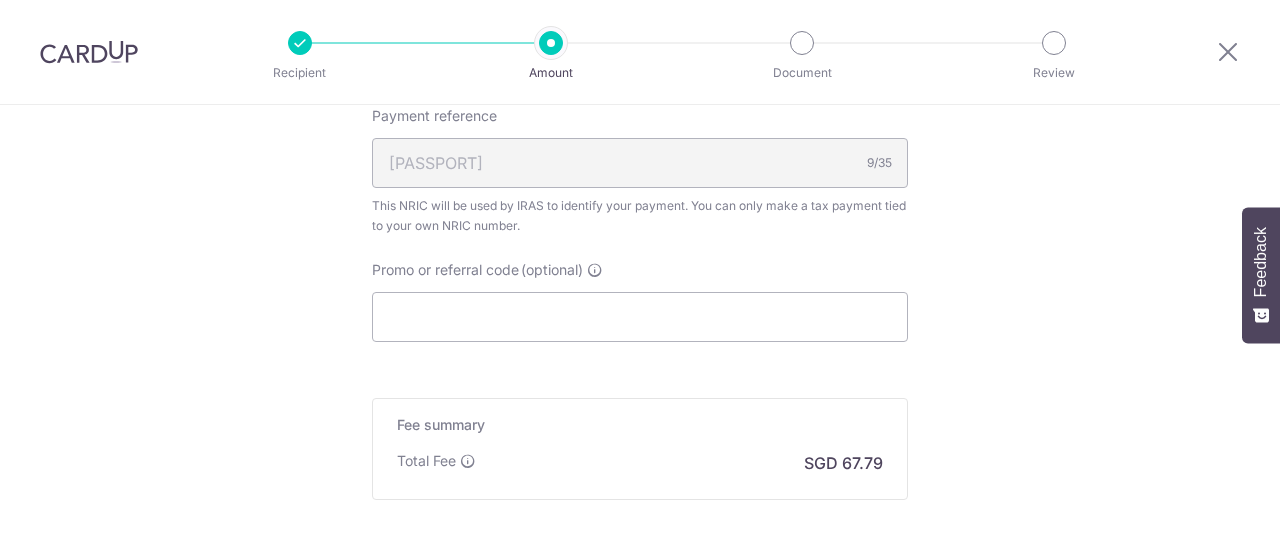 scroll, scrollTop: 1700, scrollLeft: 0, axis: vertical 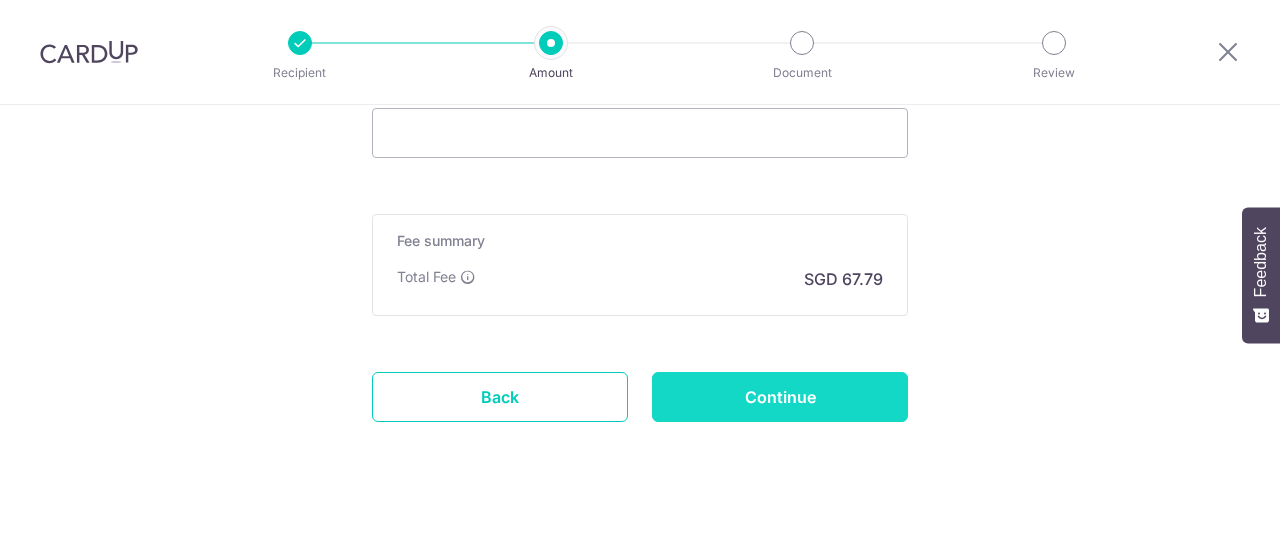 click on "Continue" at bounding box center (780, 397) 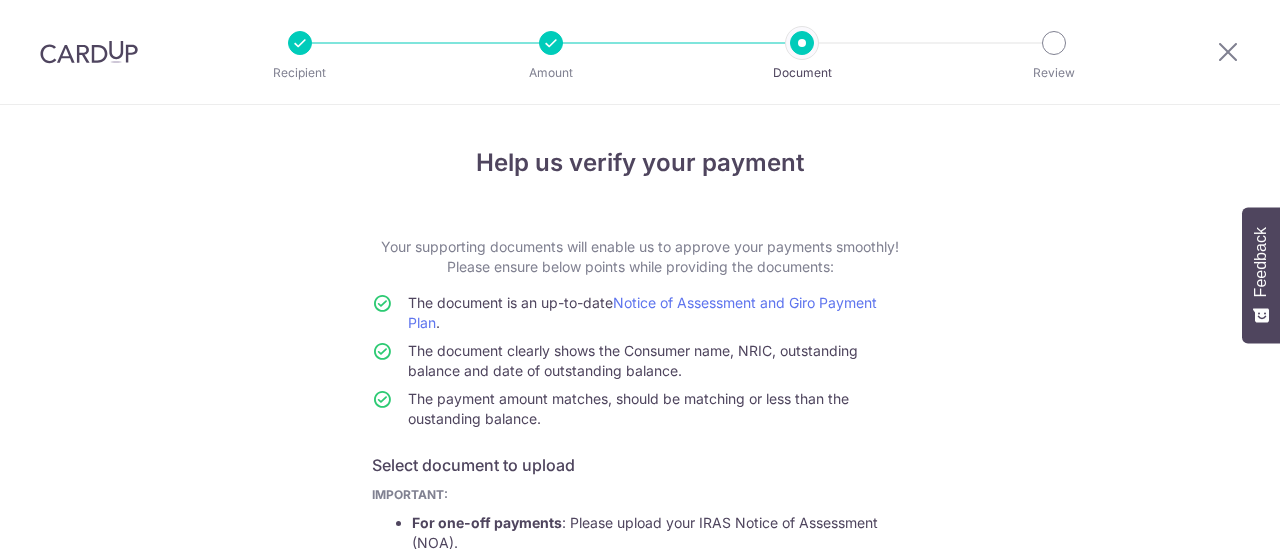 scroll, scrollTop: 0, scrollLeft: 0, axis: both 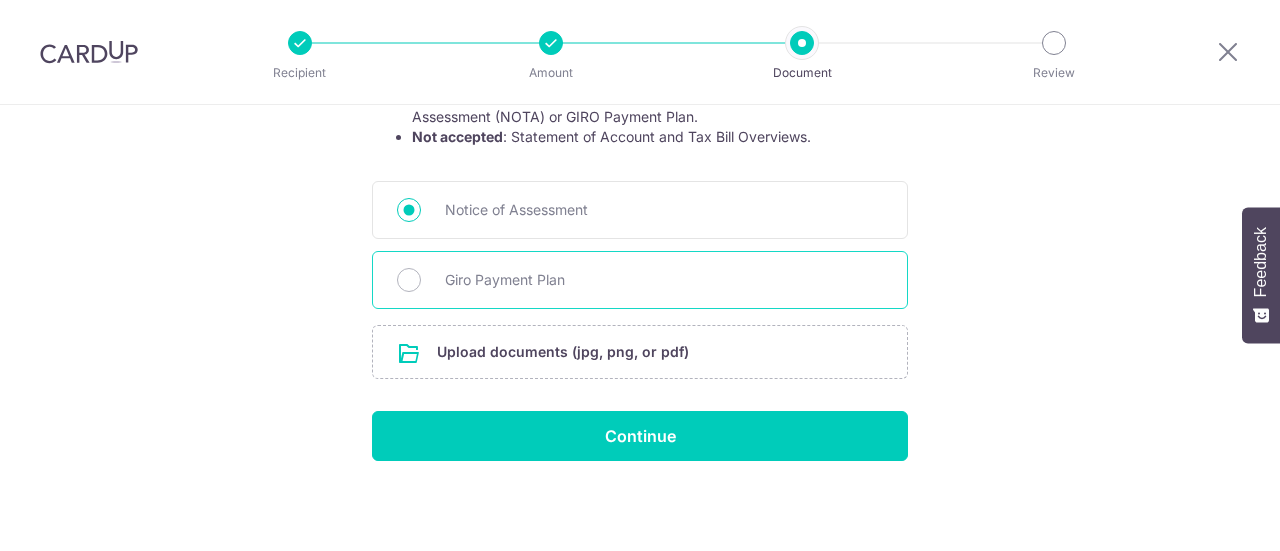 click on "Giro Payment Plan" at bounding box center [640, 280] 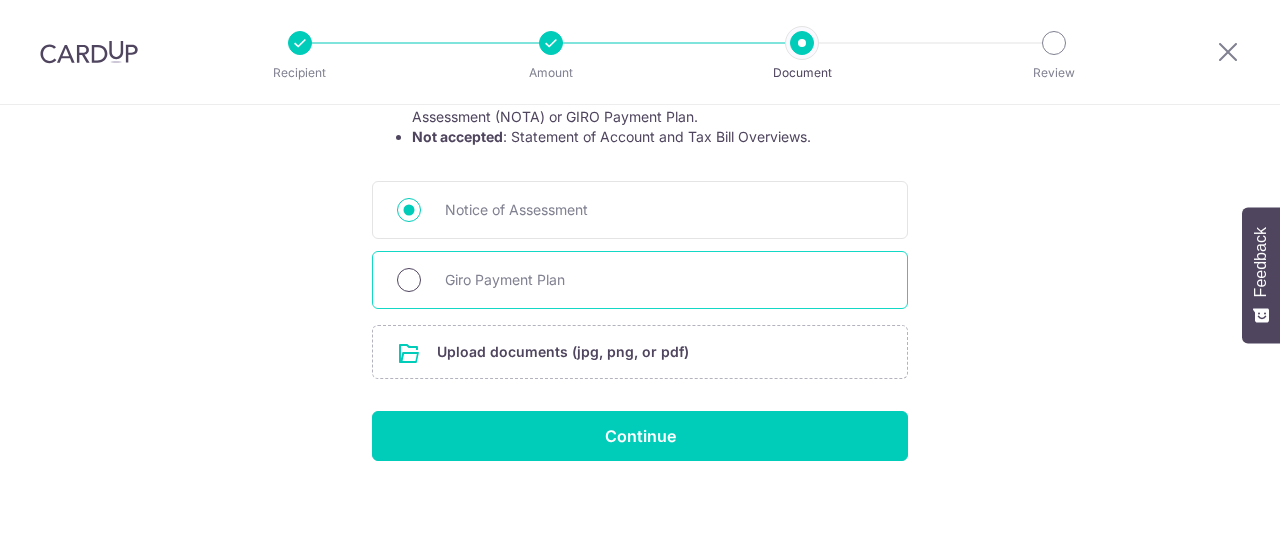 click on "Giro Payment Plan" at bounding box center (409, 280) 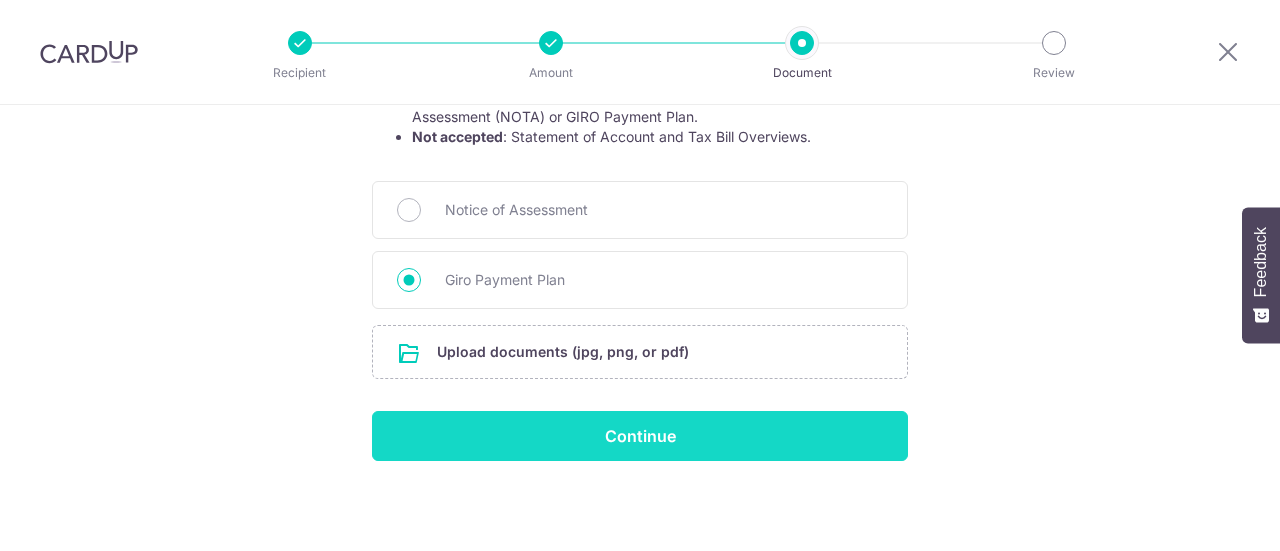 click on "Continue" at bounding box center [640, 436] 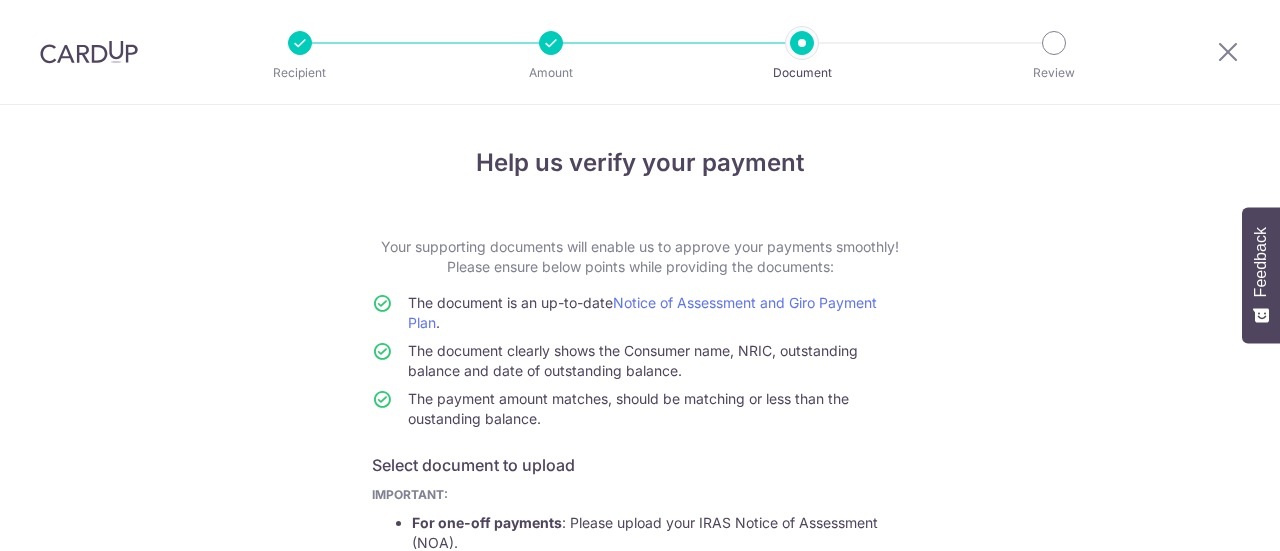 scroll, scrollTop: 0, scrollLeft: 0, axis: both 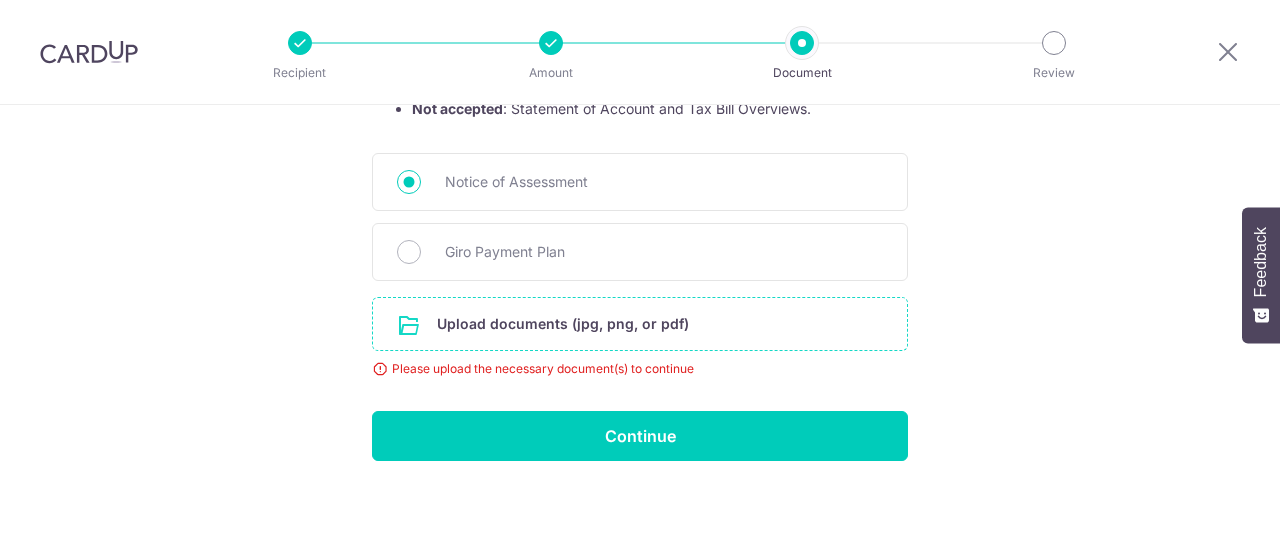 click at bounding box center [640, 324] 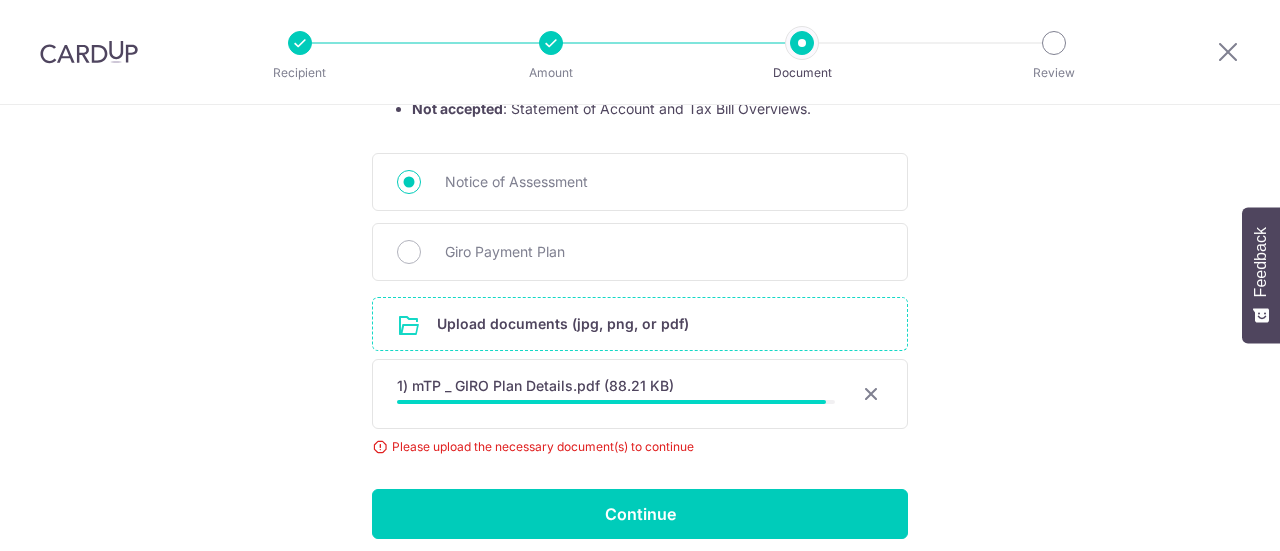 scroll, scrollTop: 572, scrollLeft: 0, axis: vertical 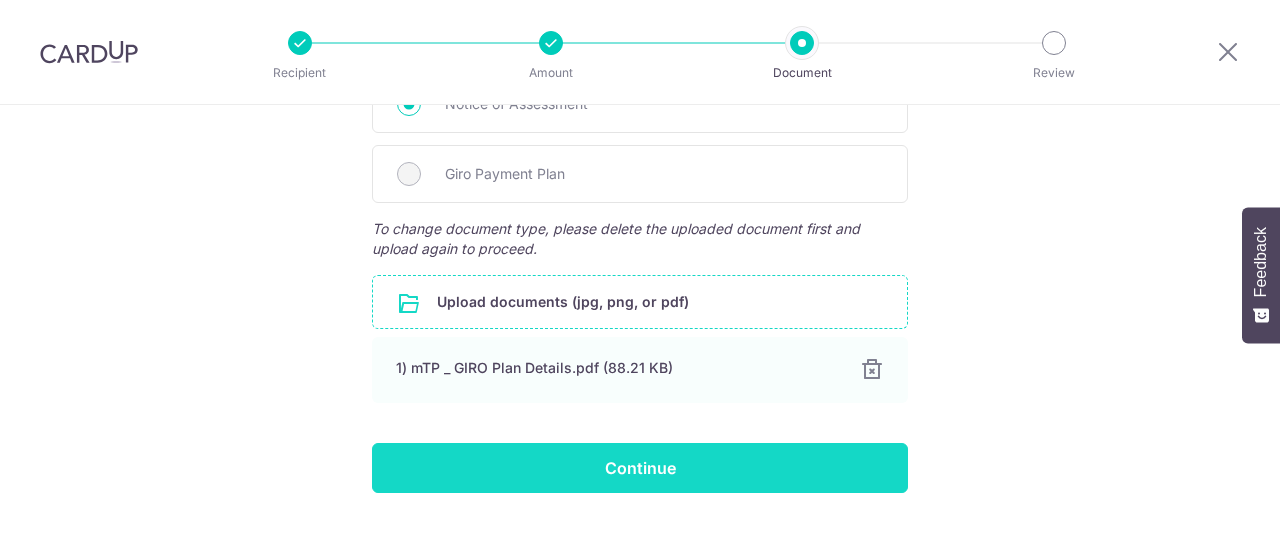 click on "Continue" at bounding box center [640, 468] 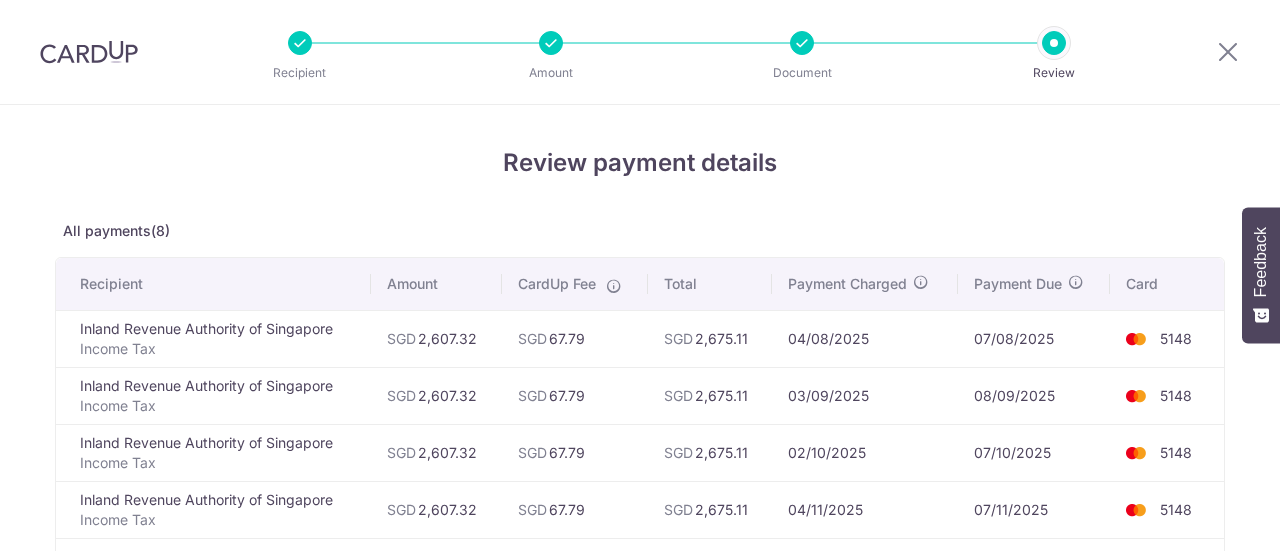scroll, scrollTop: 0, scrollLeft: 0, axis: both 